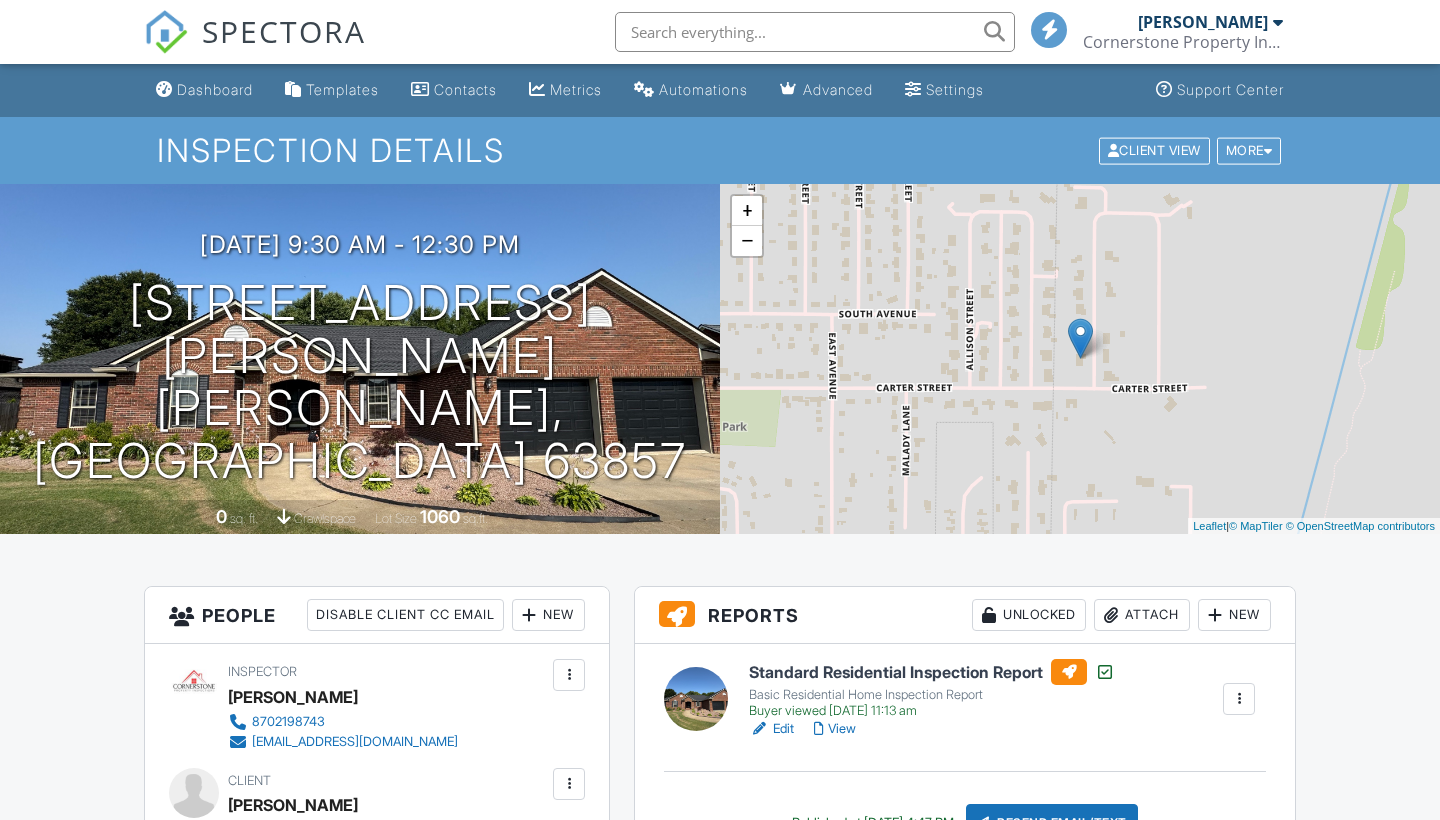 scroll, scrollTop: 0, scrollLeft: 0, axis: both 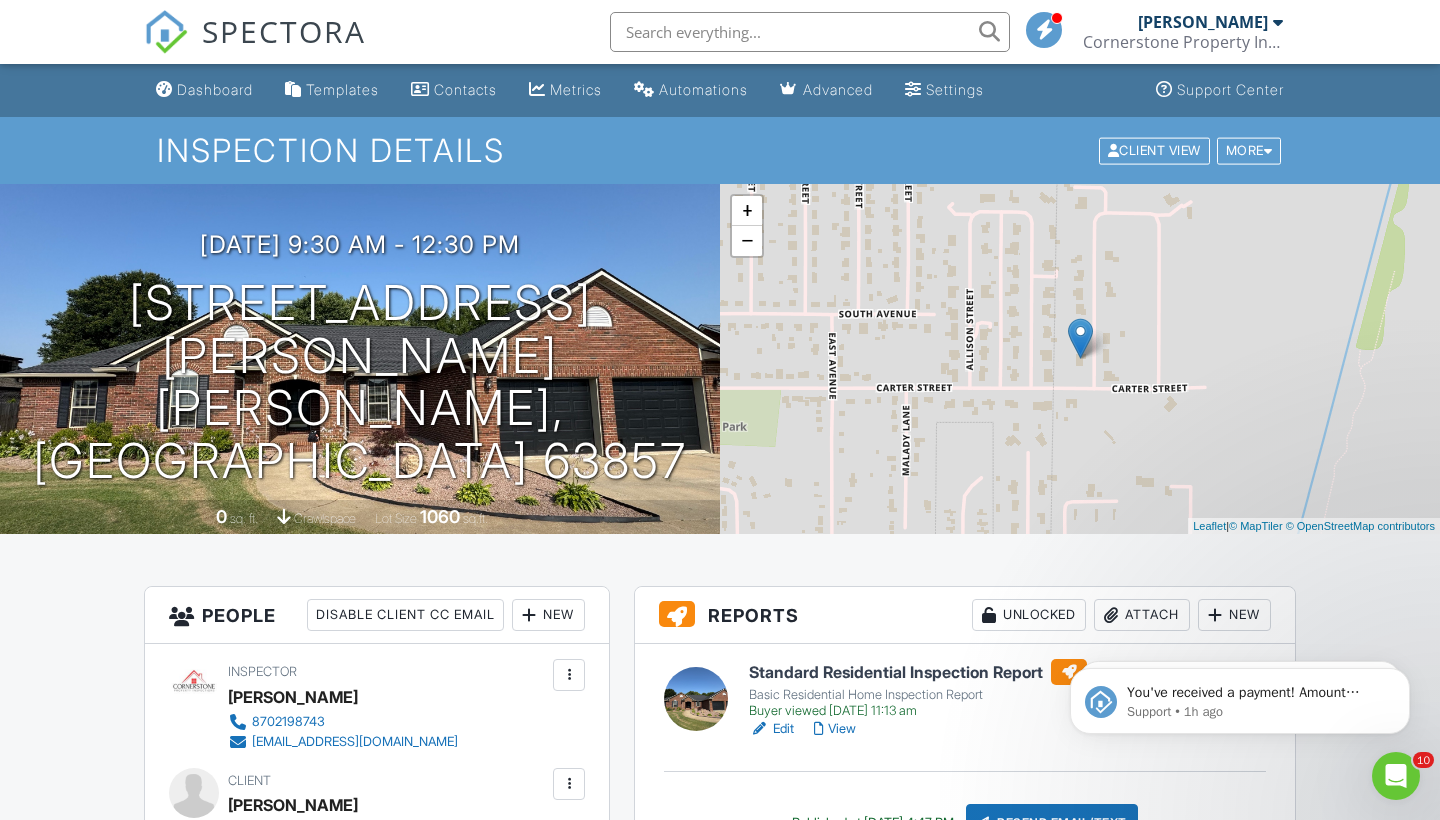 click on "View" at bounding box center [835, 729] 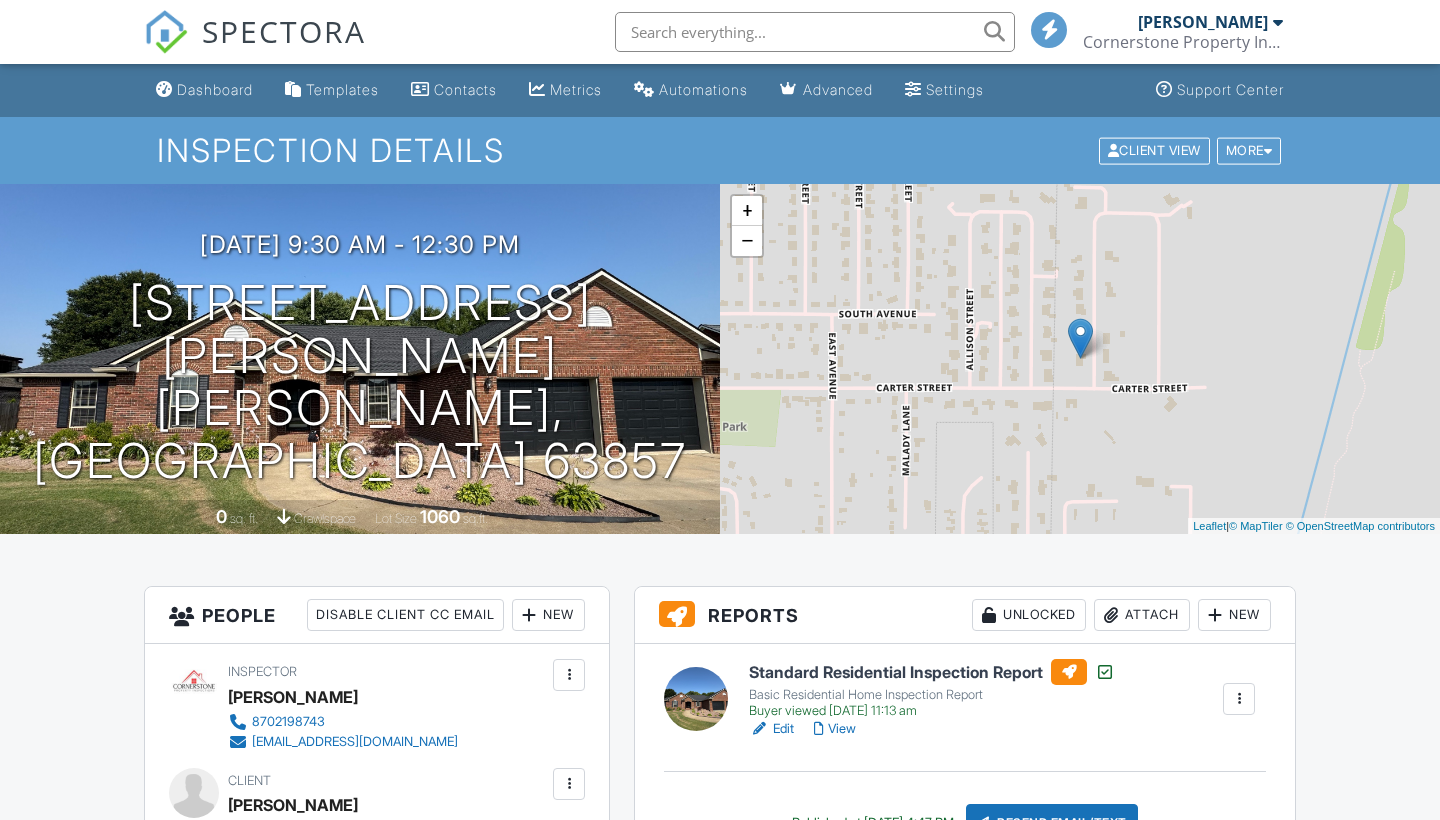 scroll, scrollTop: 0, scrollLeft: 0, axis: both 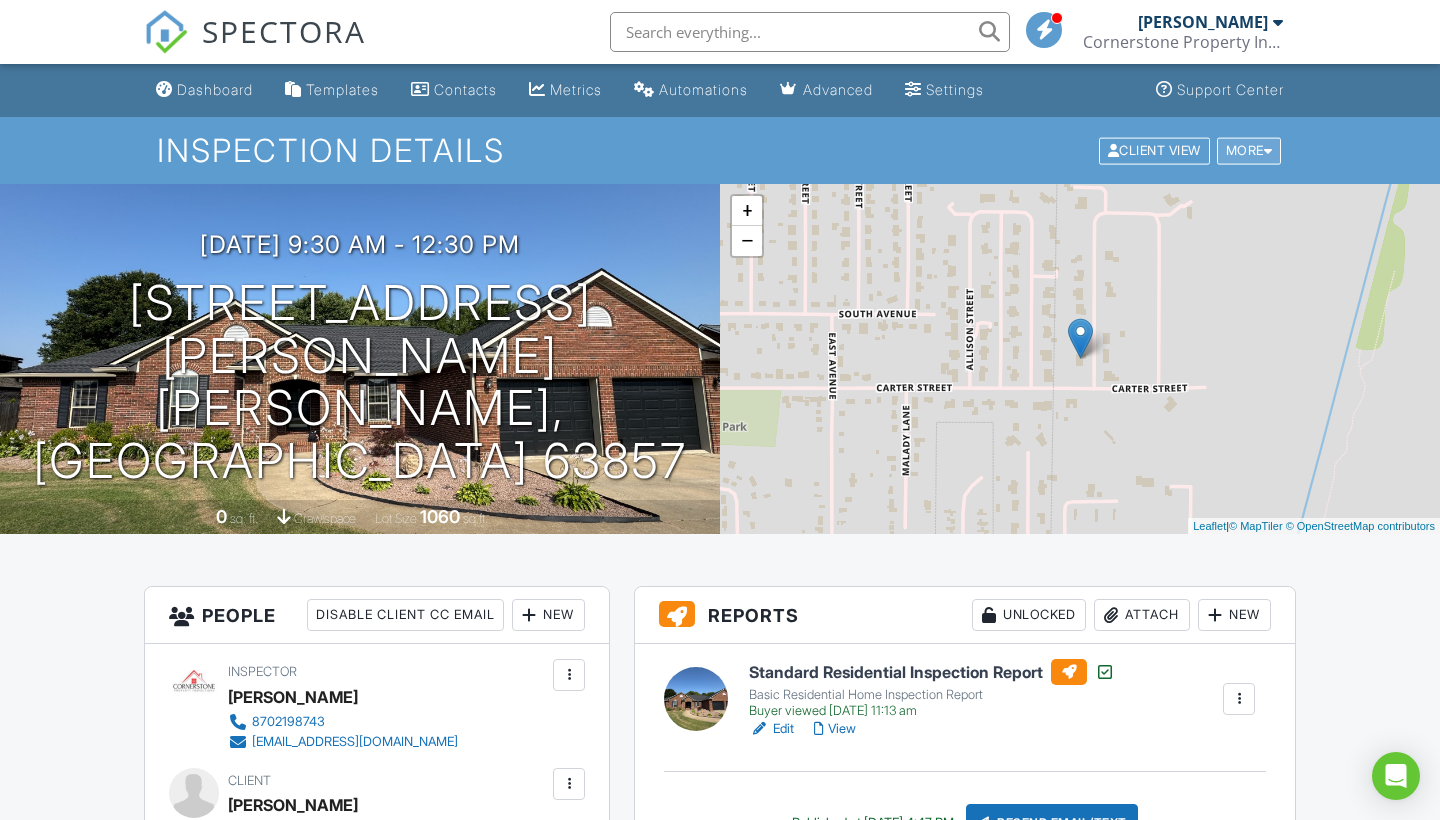 click on "More" at bounding box center (1249, 150) 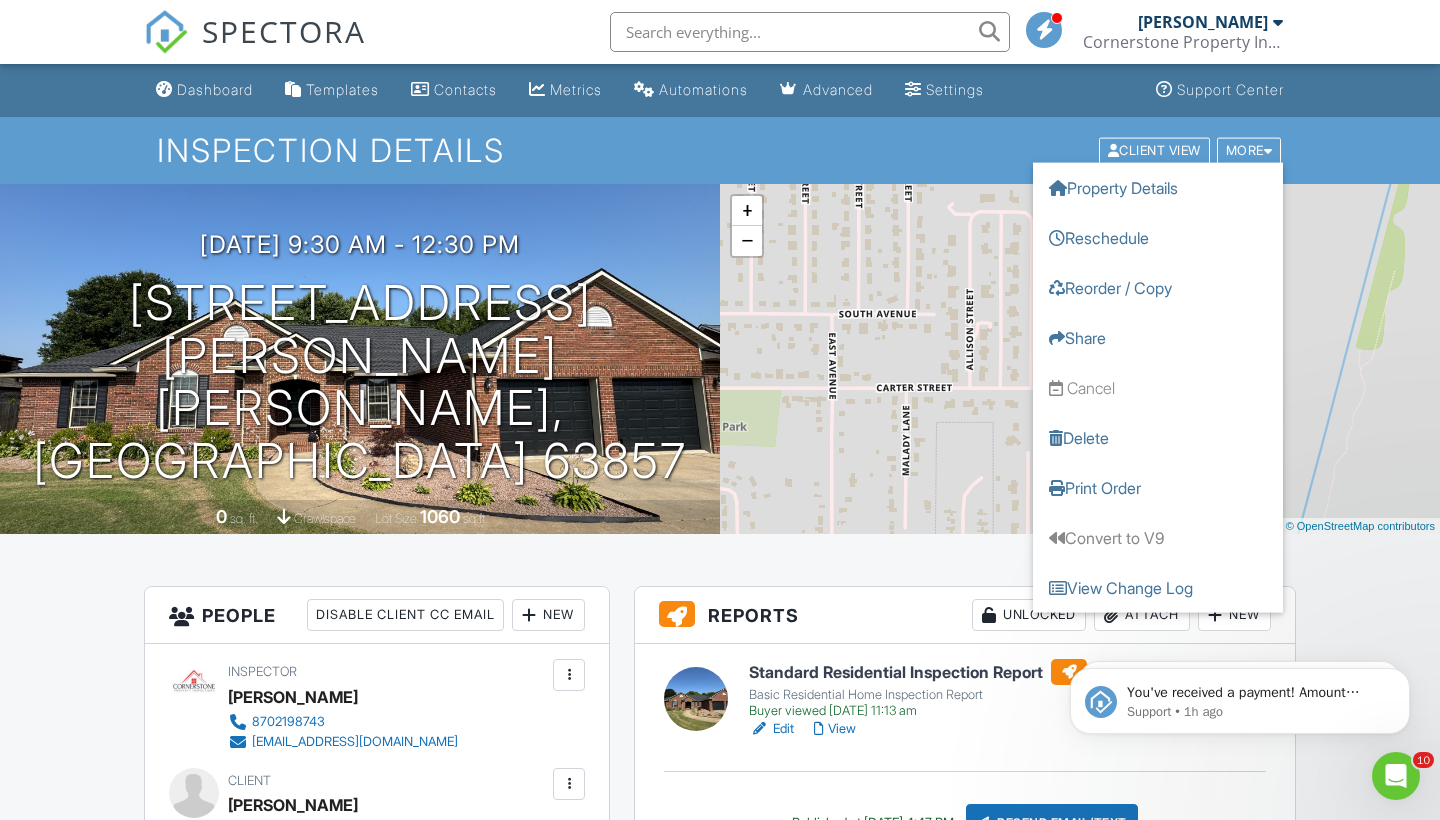 scroll, scrollTop: 0, scrollLeft: 0, axis: both 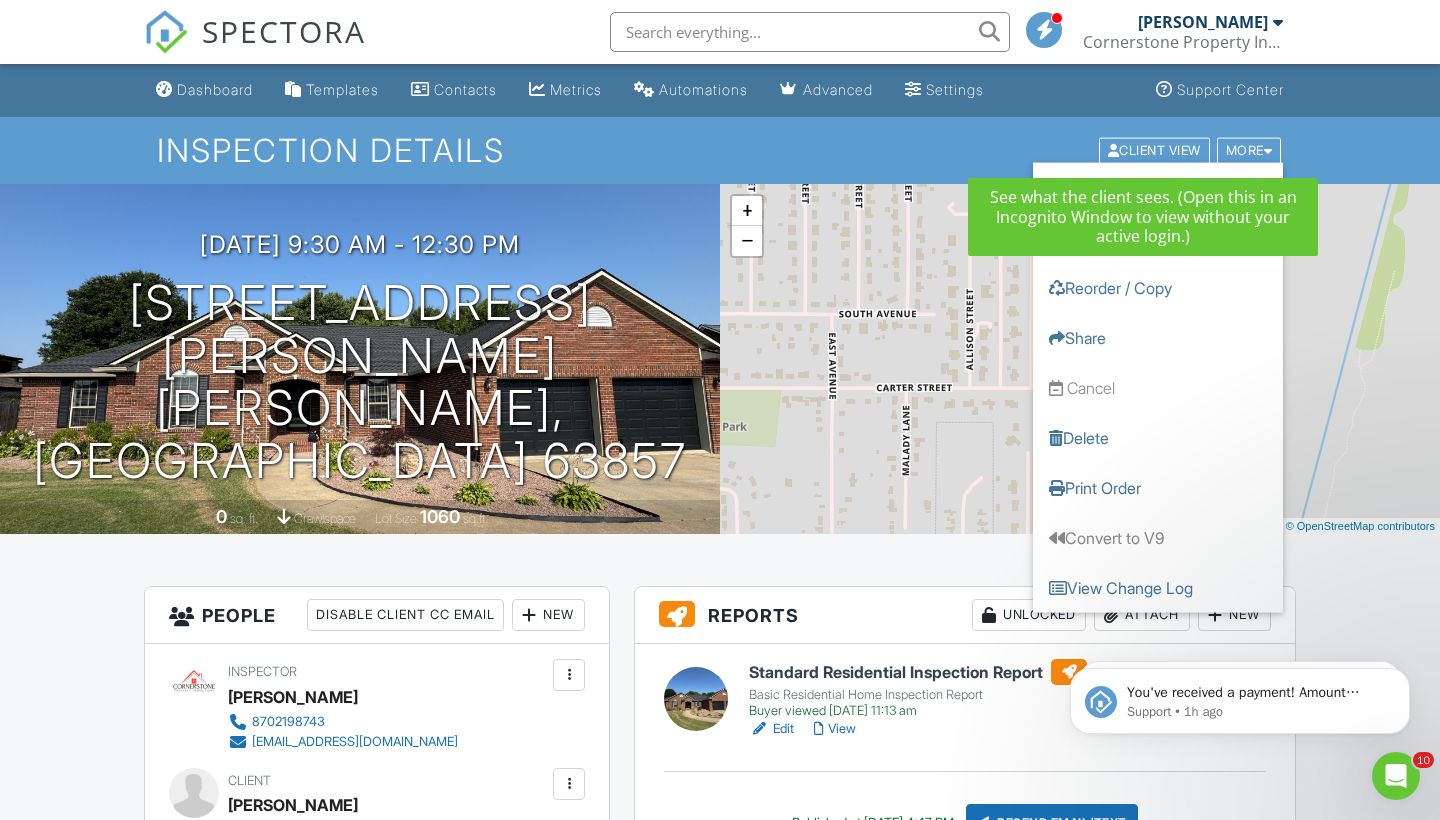 click on "Inspection Details" at bounding box center (720, 150) 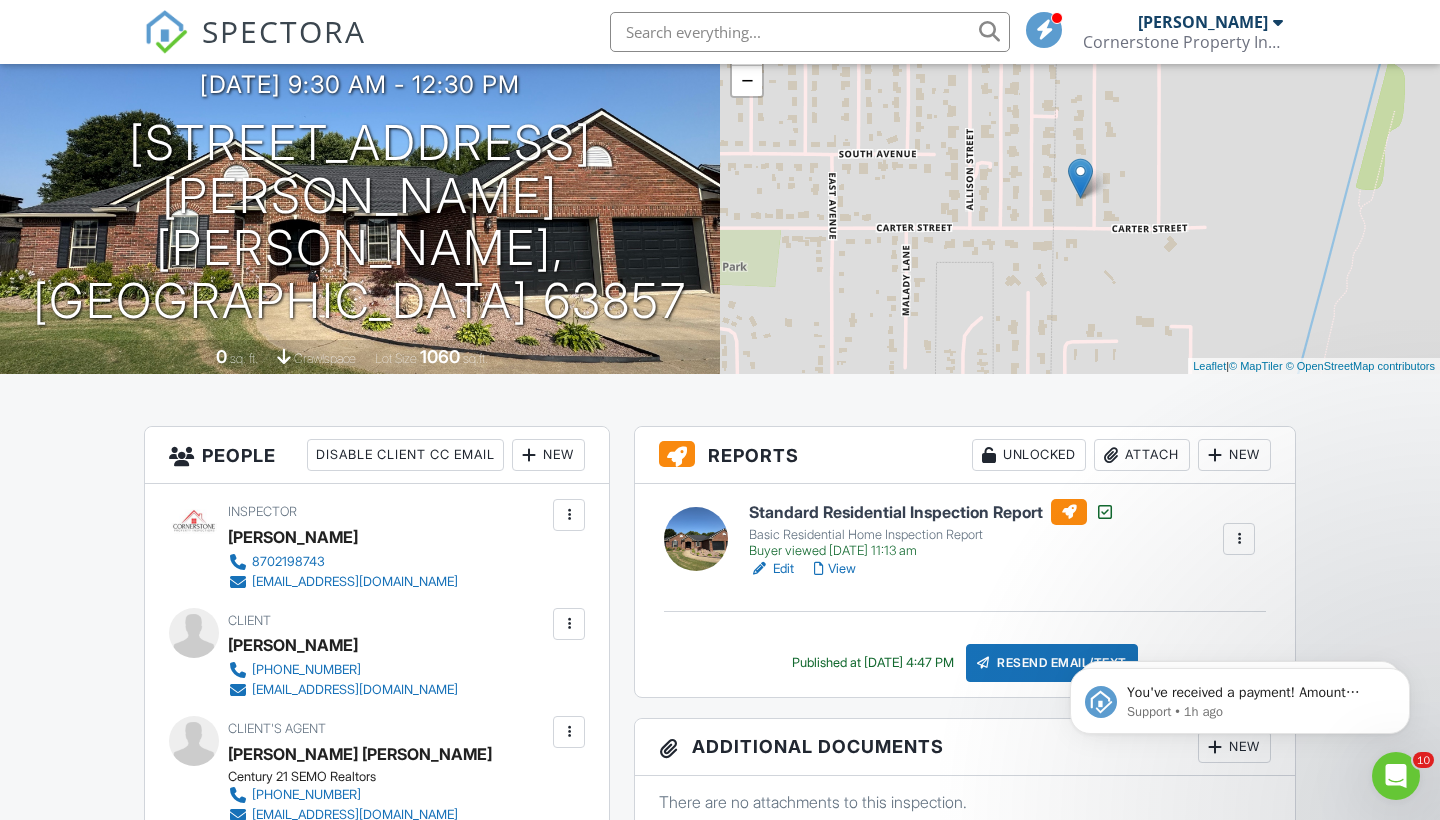 scroll, scrollTop: 178, scrollLeft: 0, axis: vertical 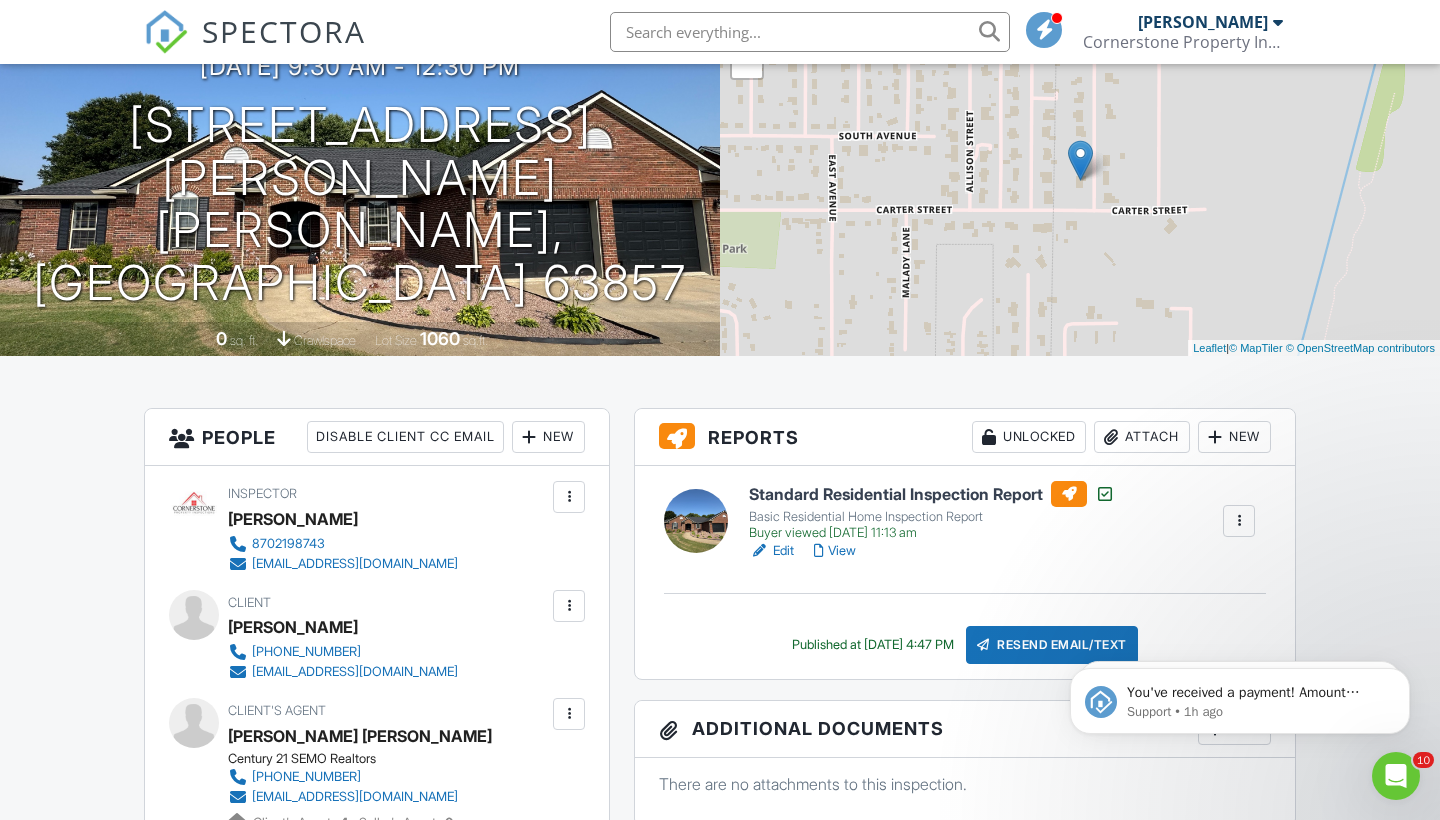 click at bounding box center (1239, 521) 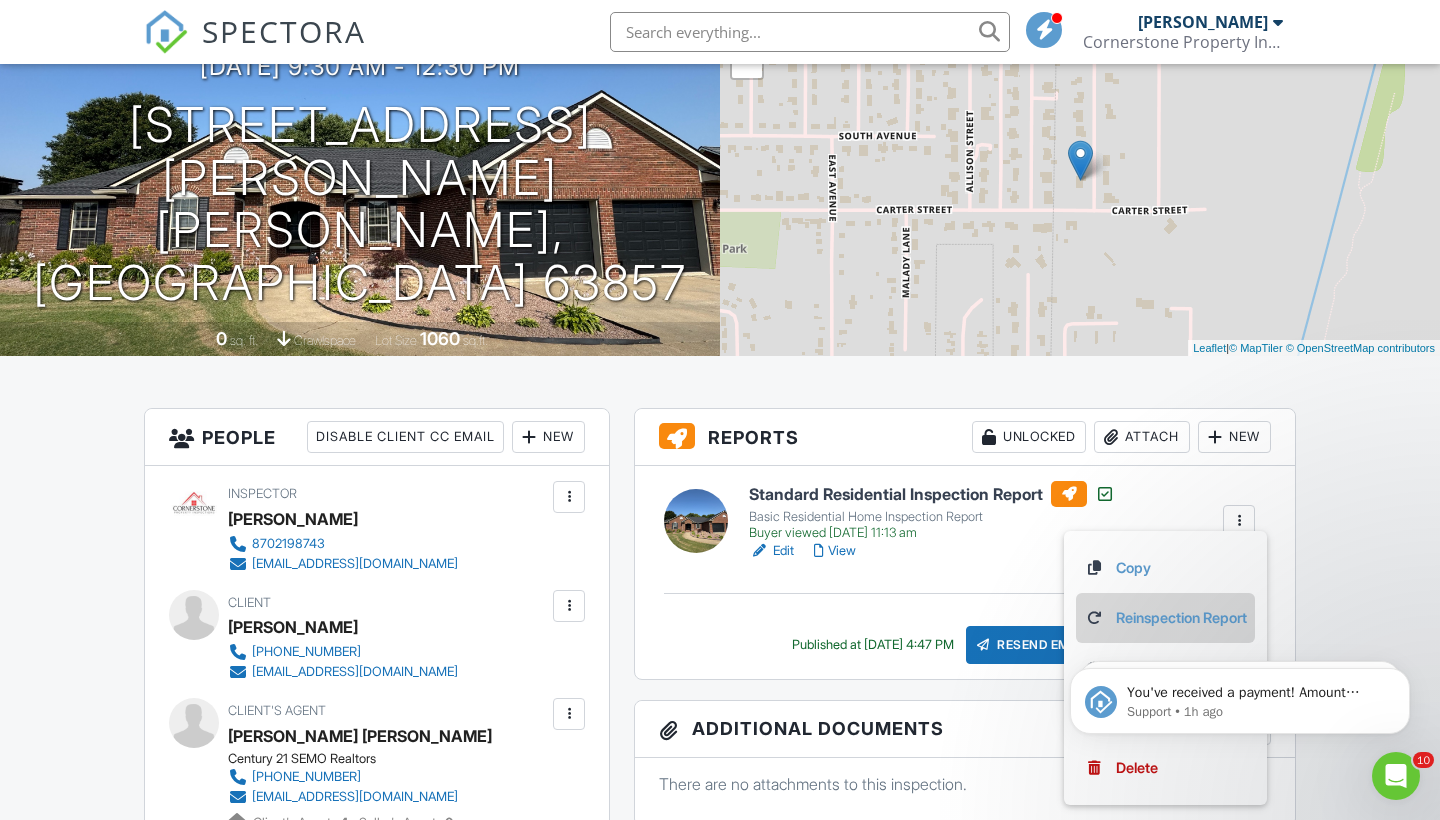 click on "Reinspection Report" at bounding box center (1165, 618) 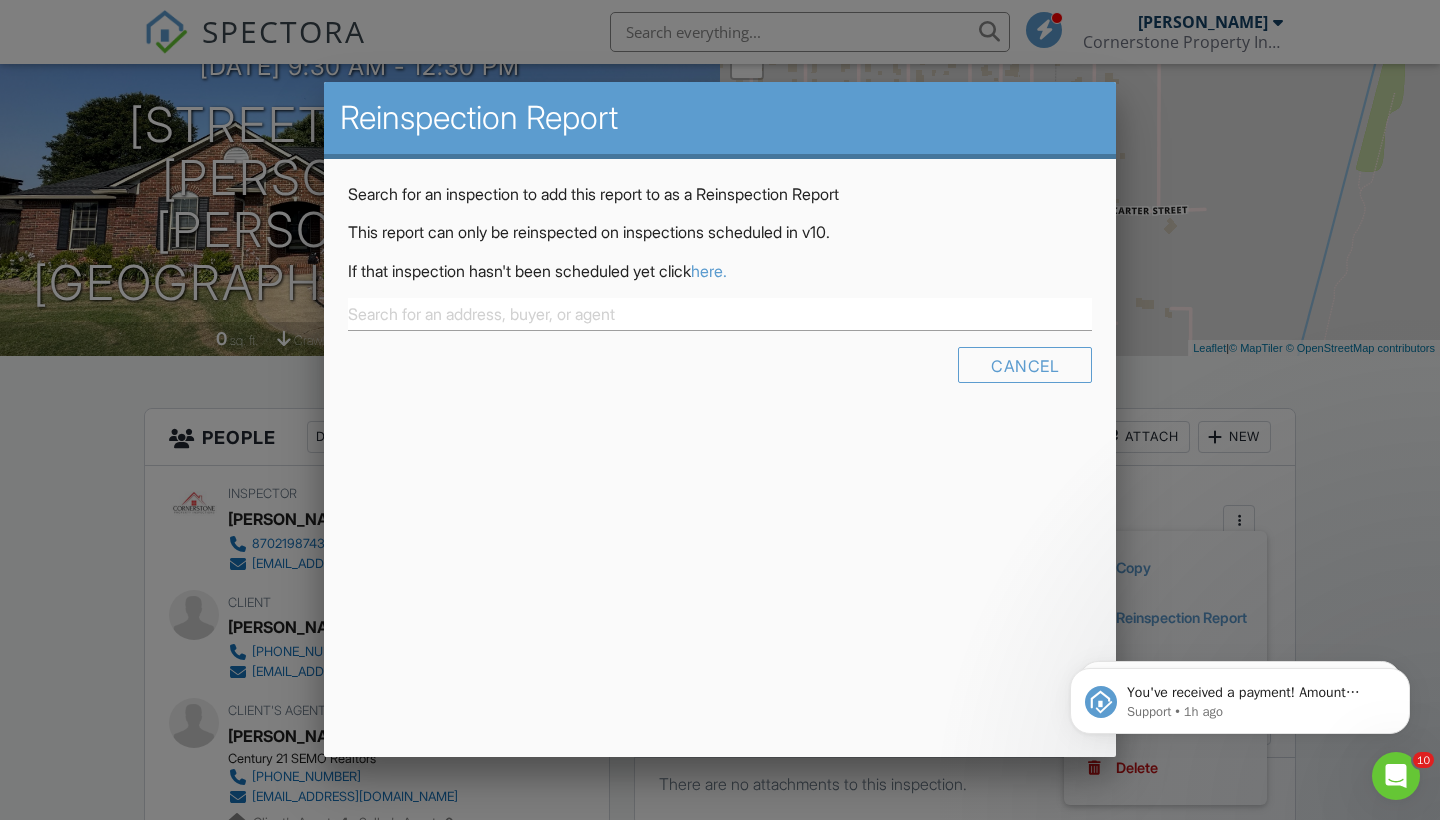 click on "Cancel" at bounding box center (1025, 365) 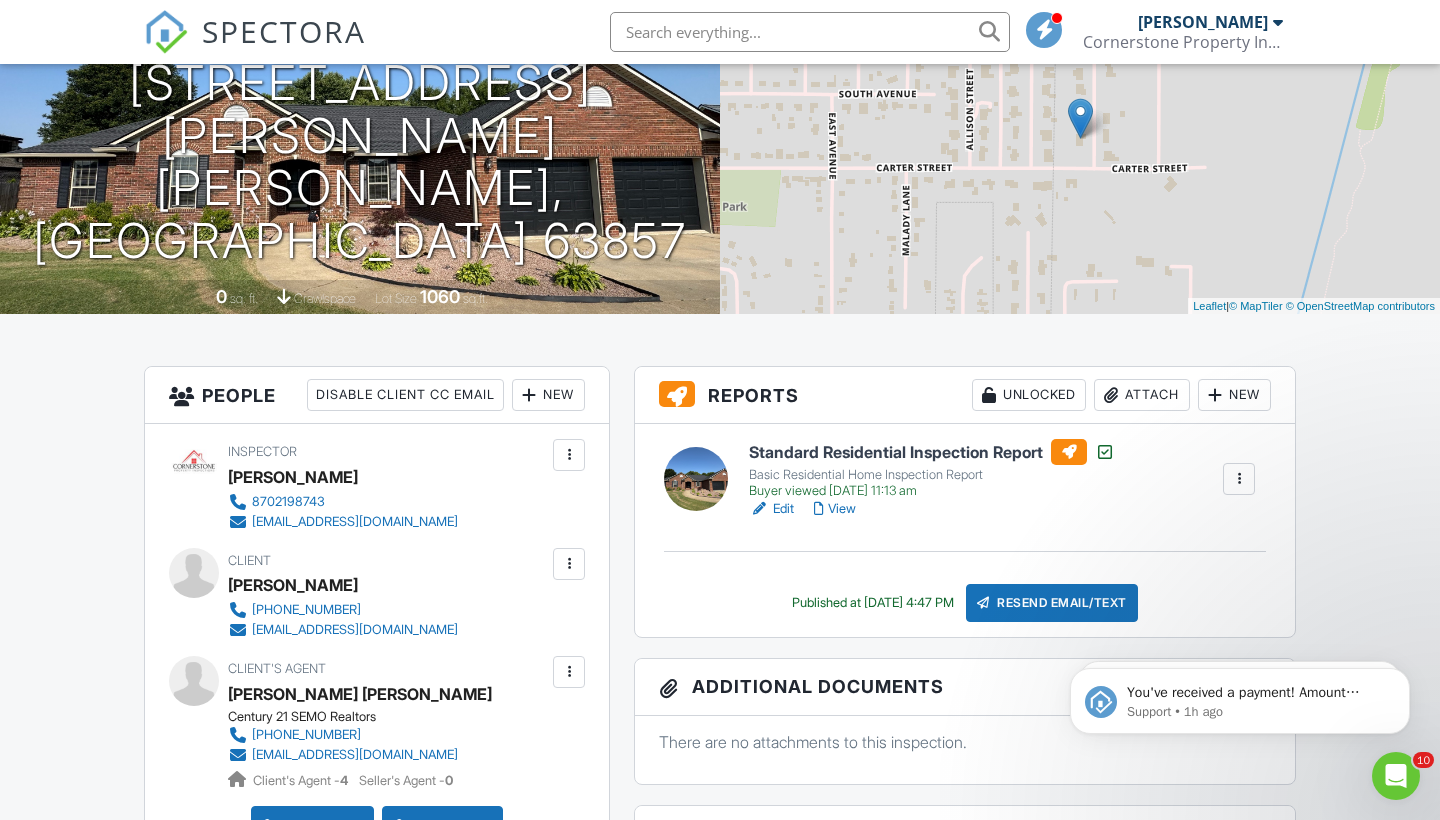 scroll, scrollTop: 226, scrollLeft: 0, axis: vertical 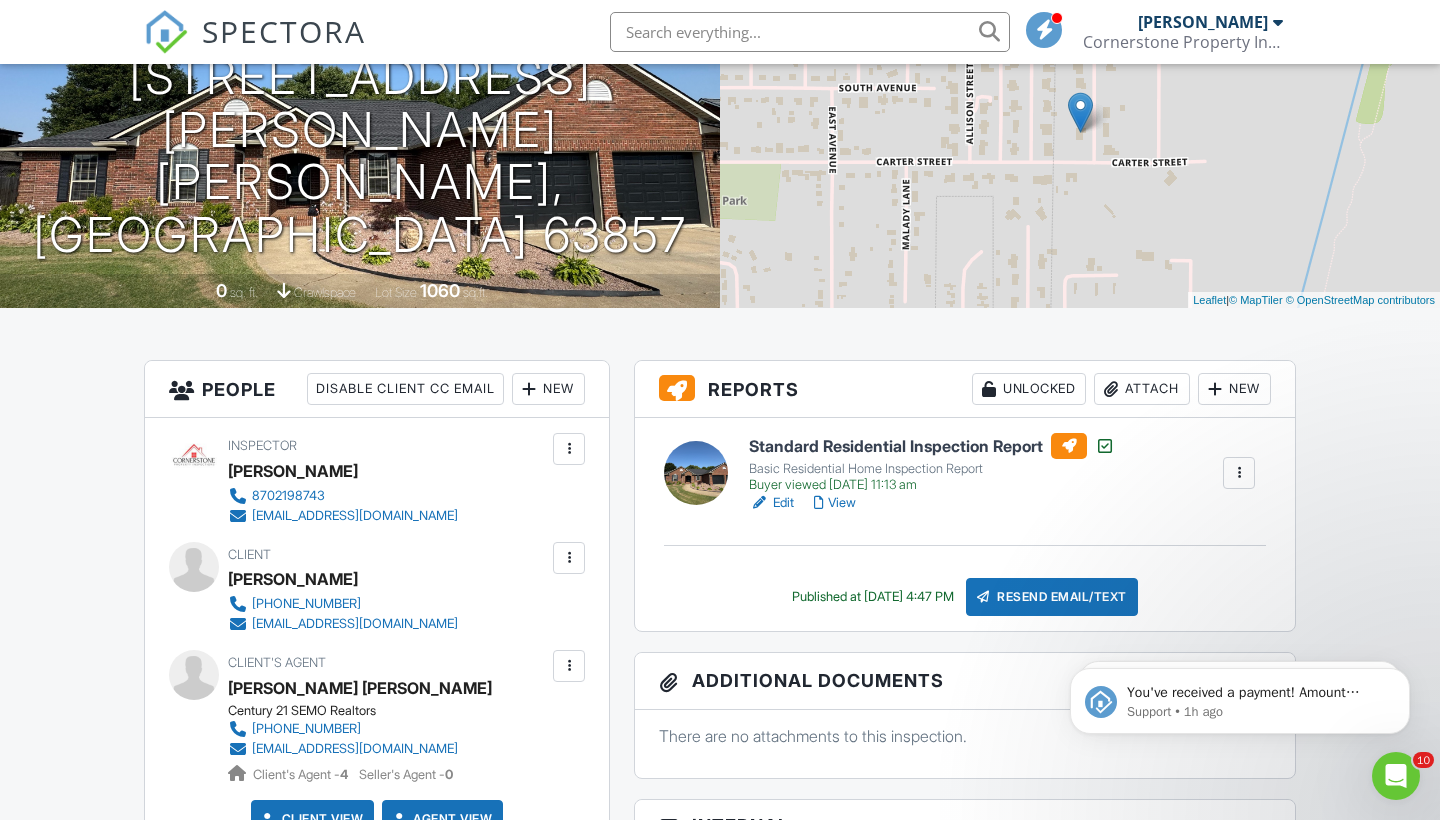 click at bounding box center (1239, 473) 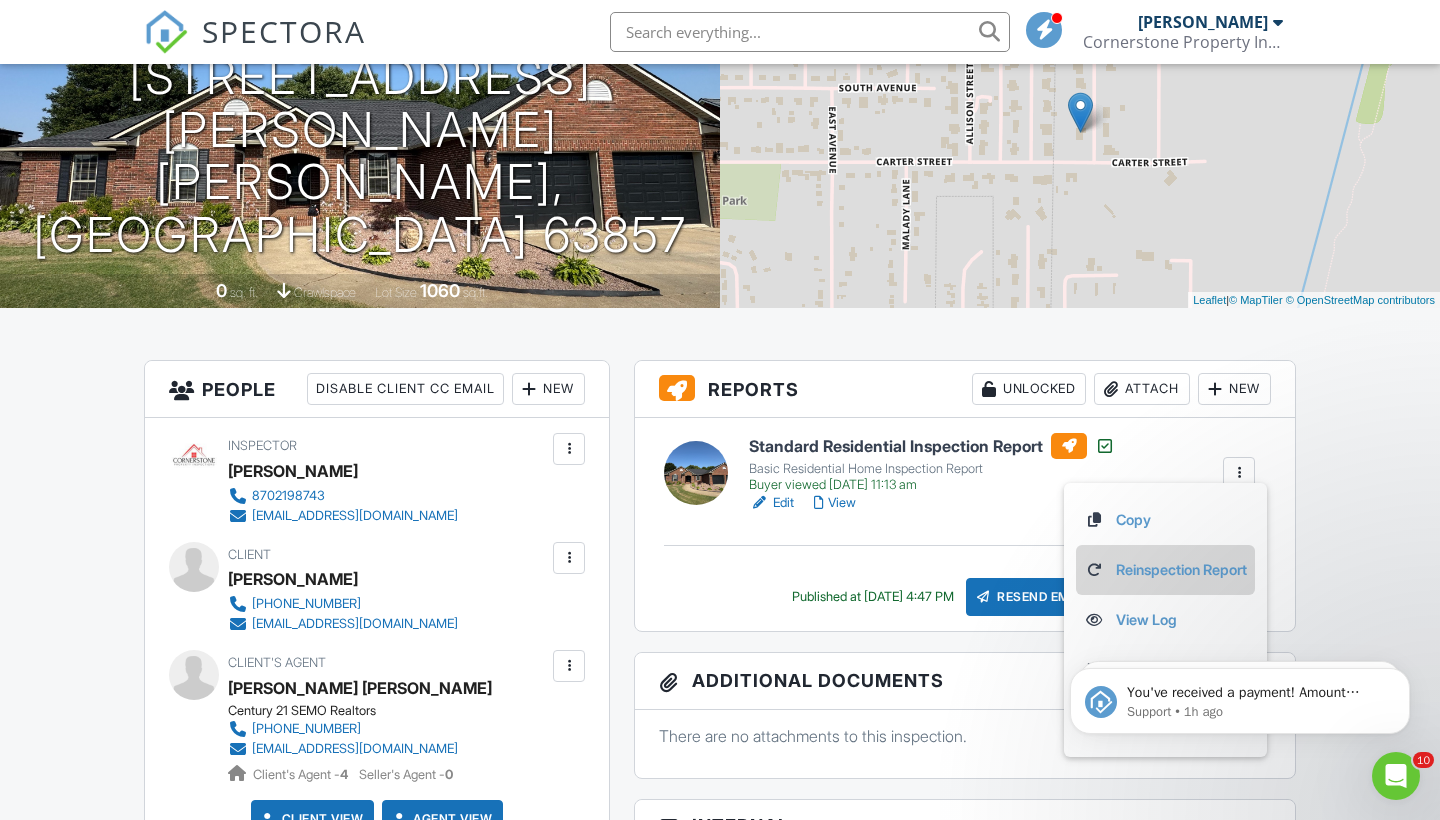 click on "Reinspection Report" at bounding box center (1165, 570) 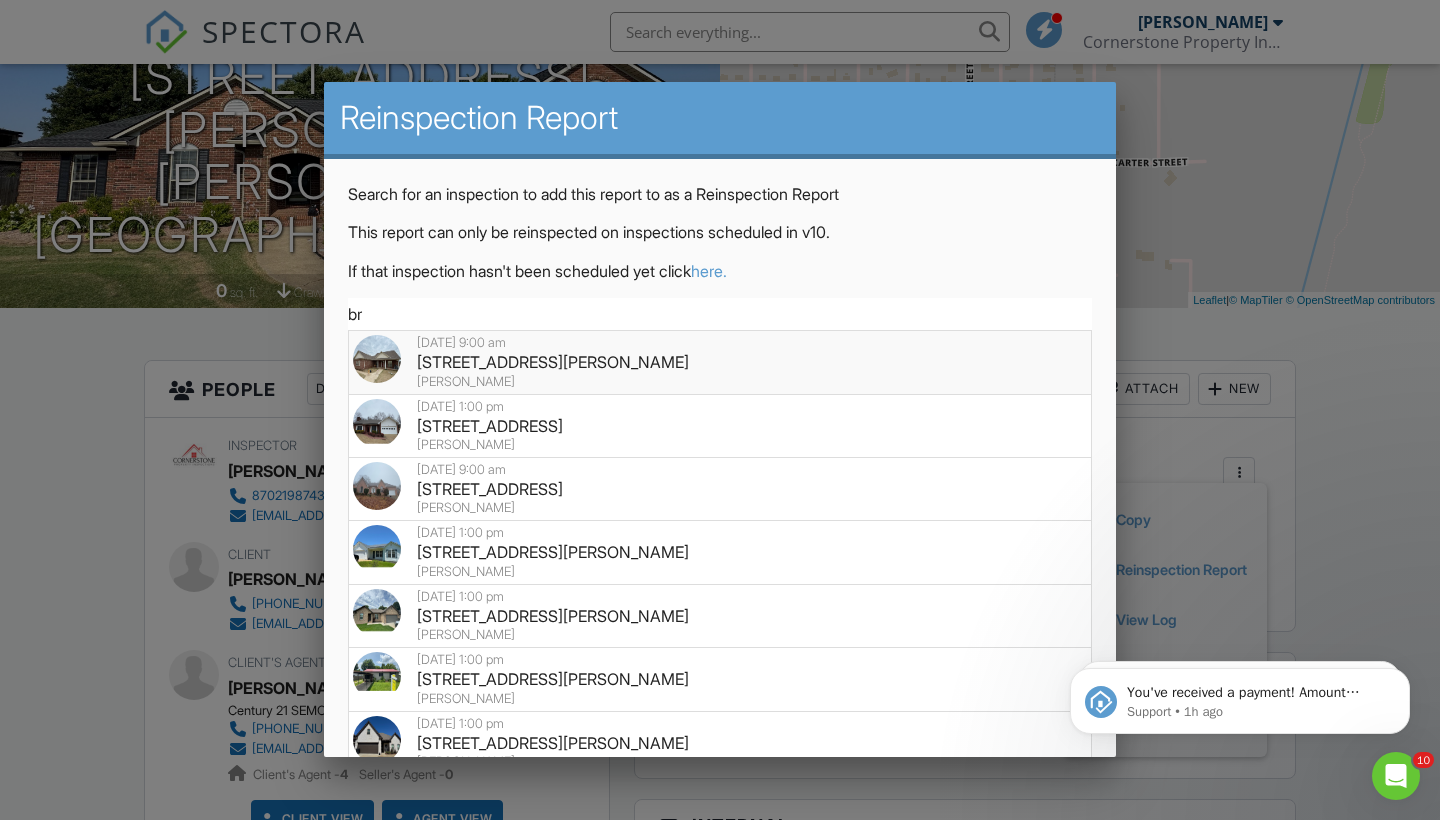 type on "b" 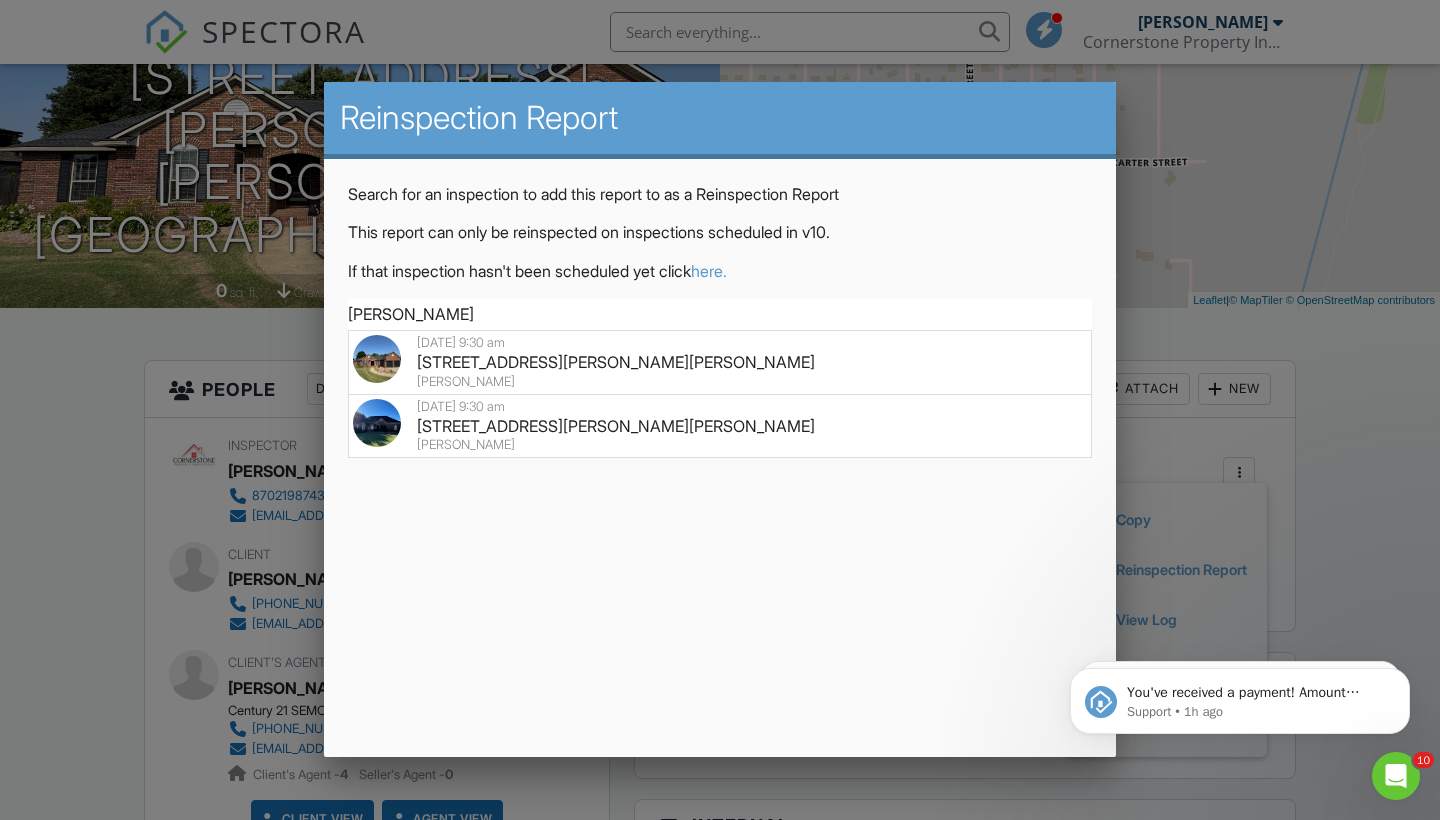 drag, startPoint x: 566, startPoint y: 386, endPoint x: 667, endPoint y: 607, distance: 242.9856 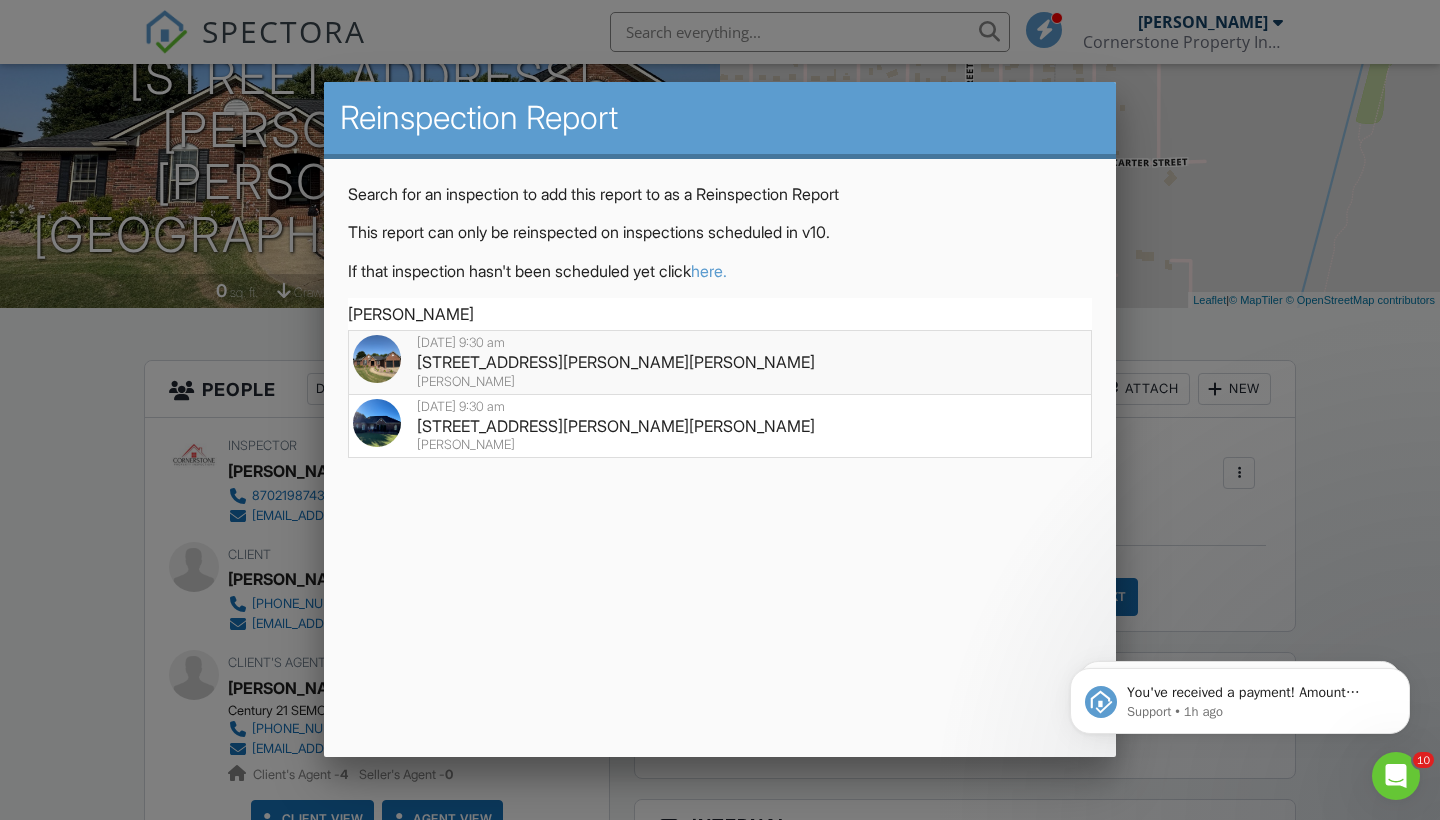 click on "[PERSON_NAME]" at bounding box center (720, 382) 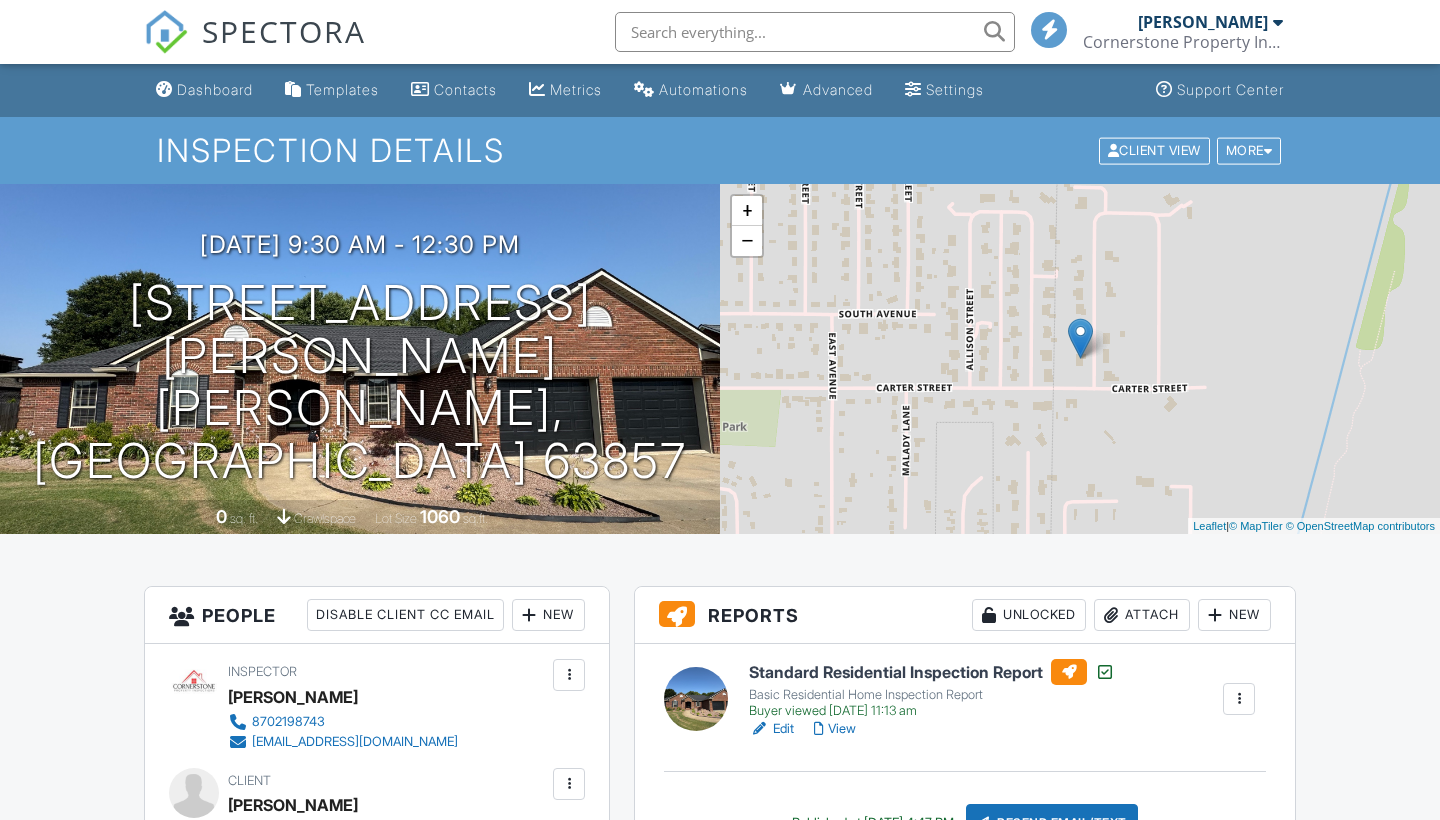 scroll, scrollTop: 0, scrollLeft: 0, axis: both 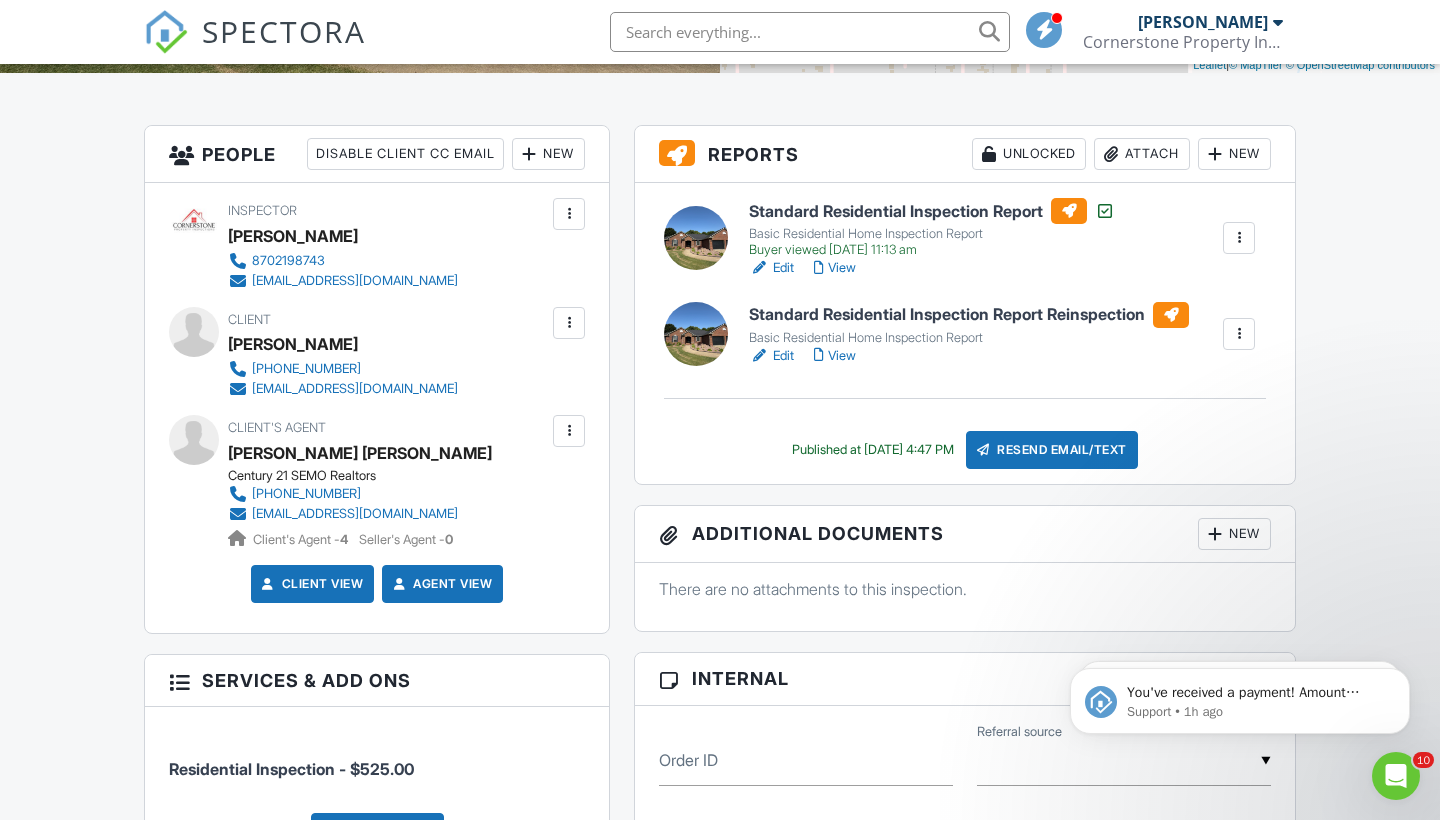 click at bounding box center [1239, 334] 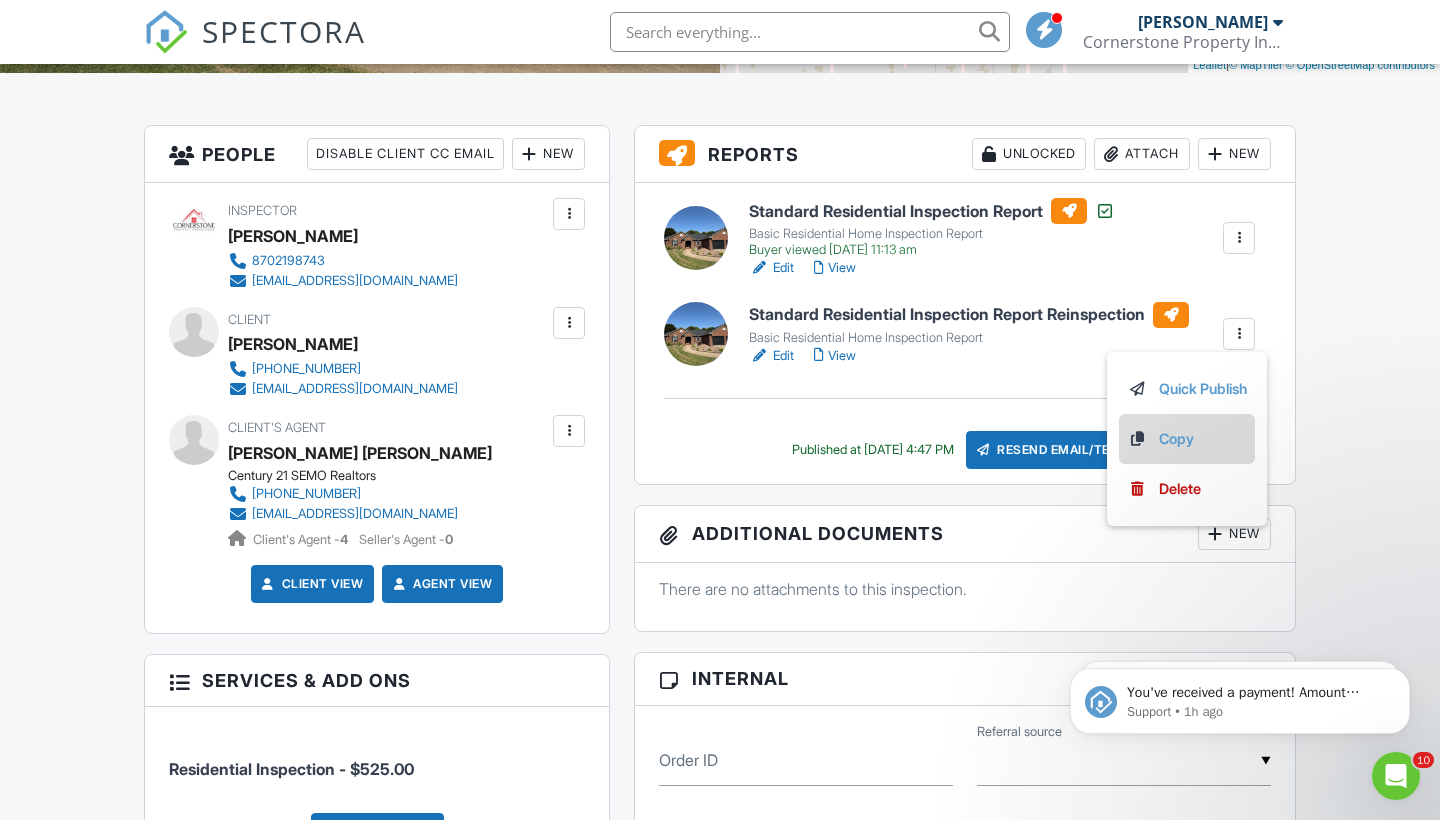 click on "Copy" at bounding box center (1187, 439) 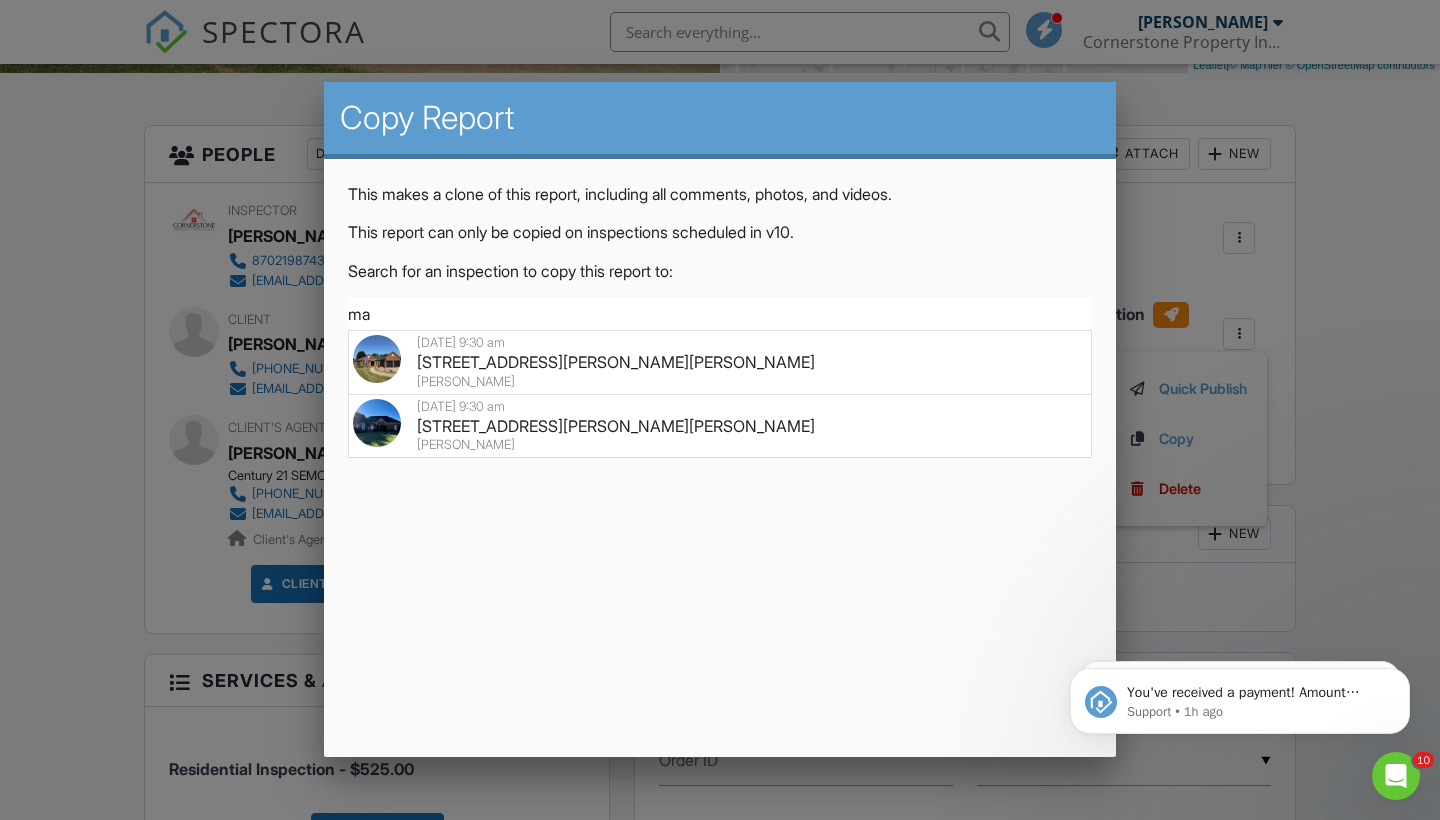 type on "m" 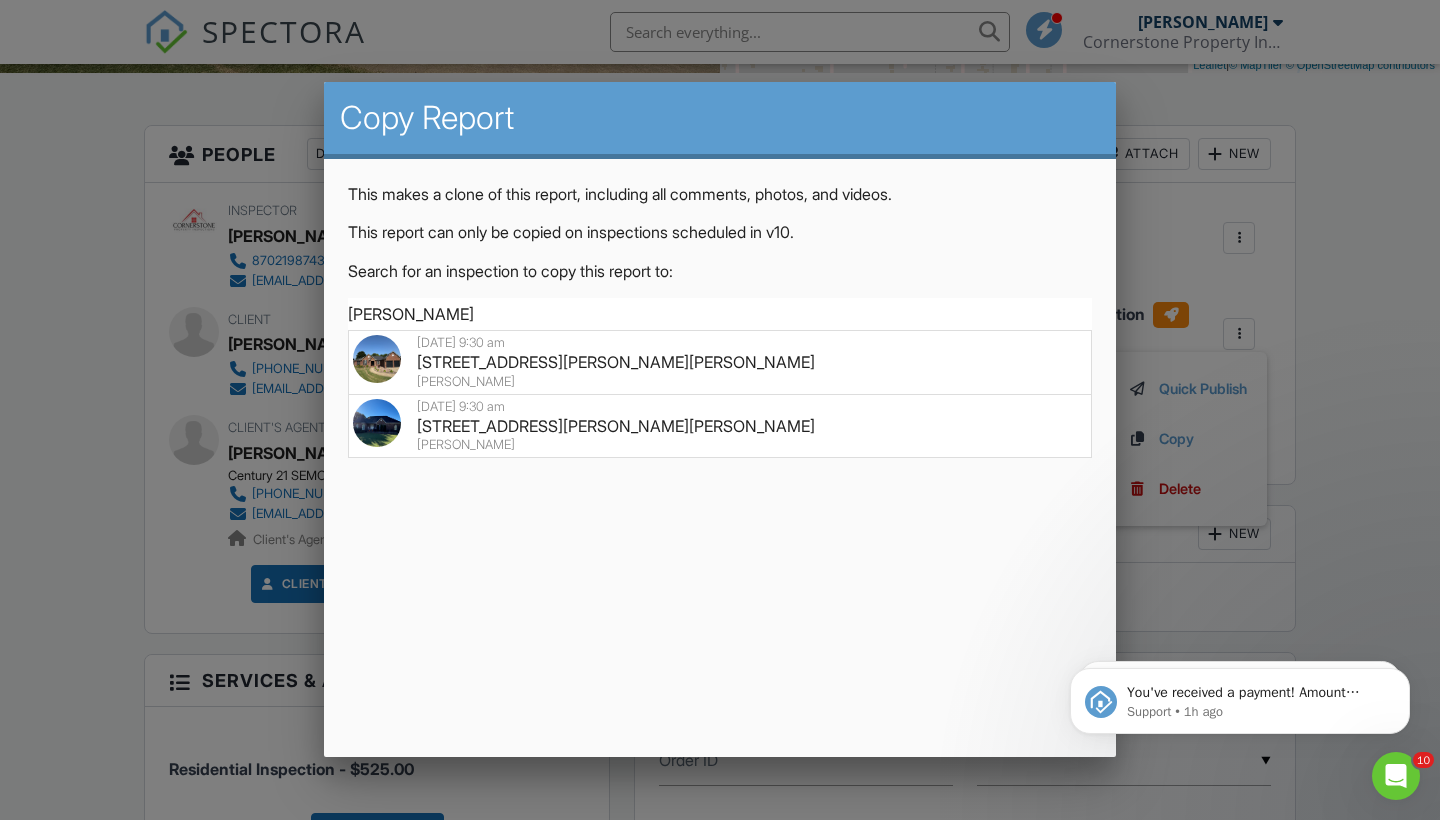 type on "[PERSON_NAME]" 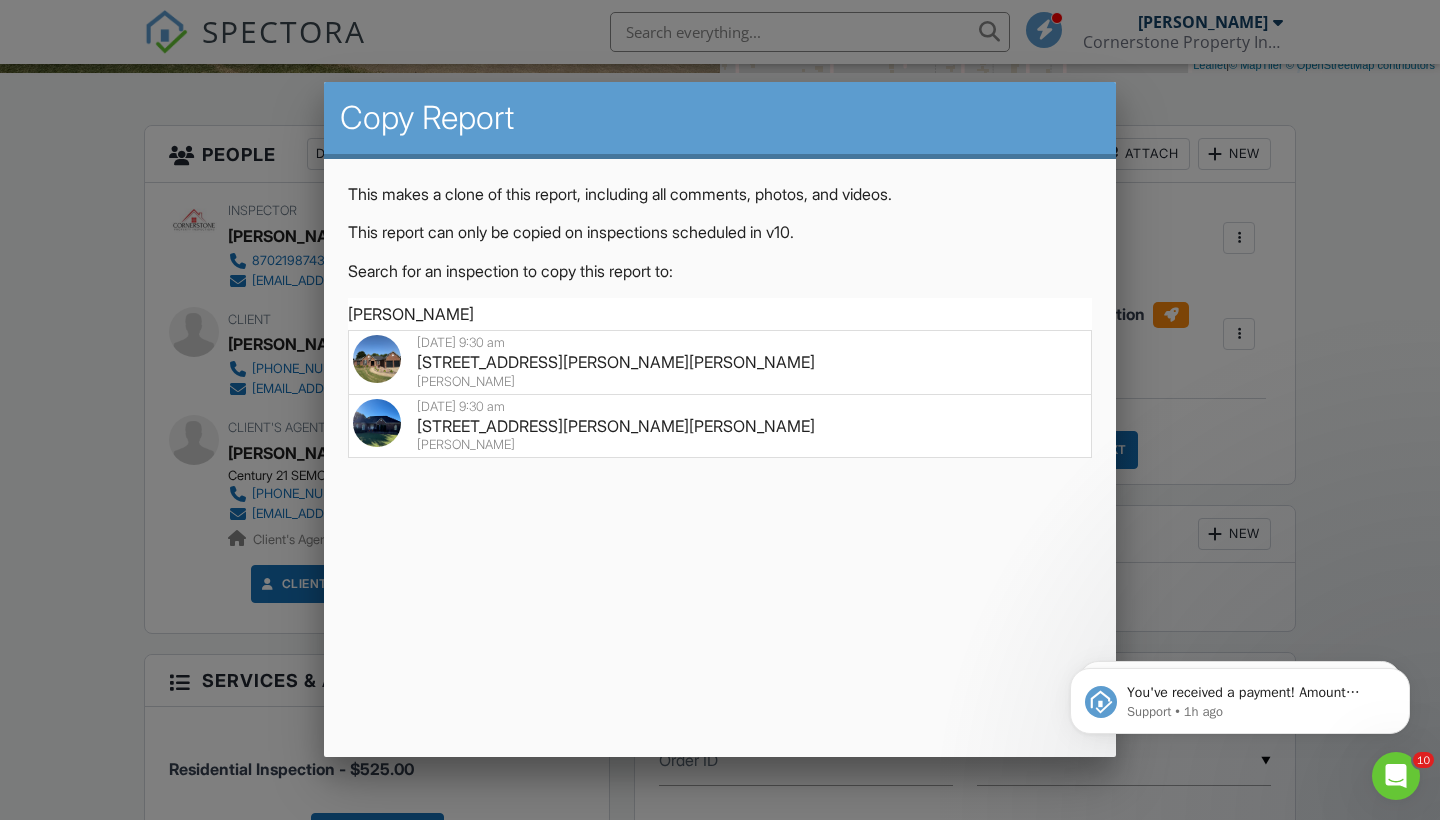 click at bounding box center [720, 412] 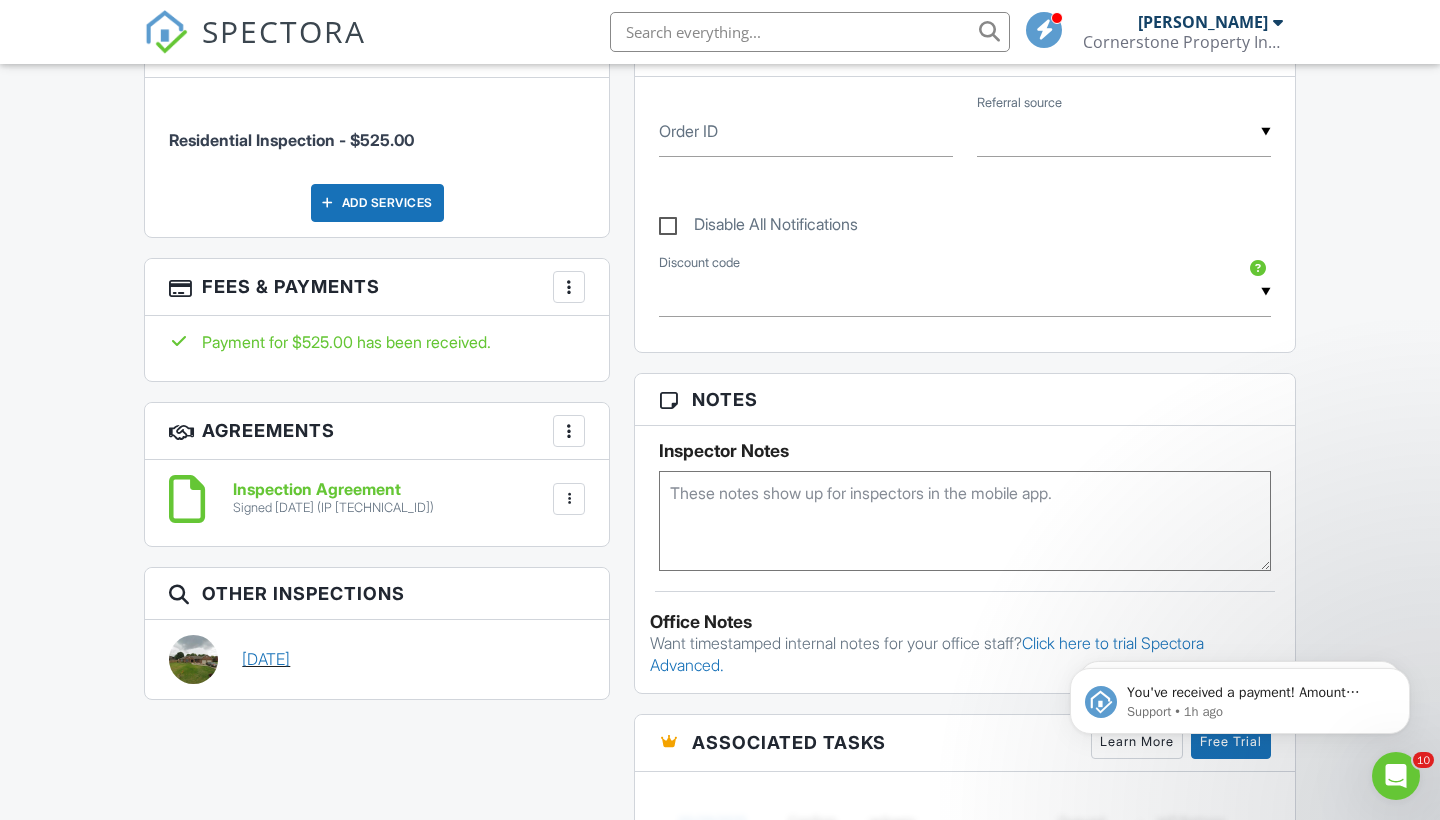 scroll, scrollTop: 1154, scrollLeft: 0, axis: vertical 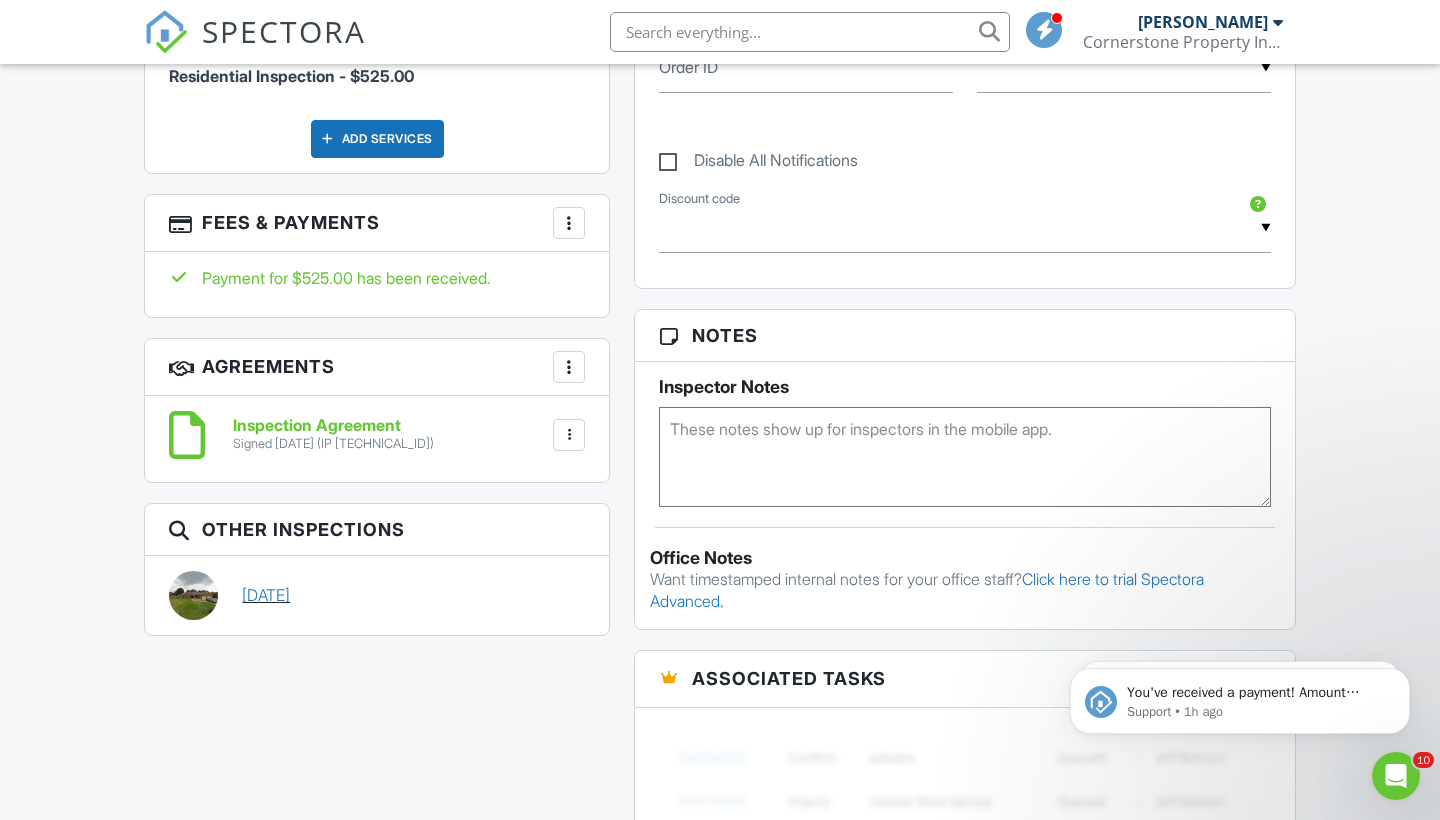 click on "[DATE]" at bounding box center [266, 595] 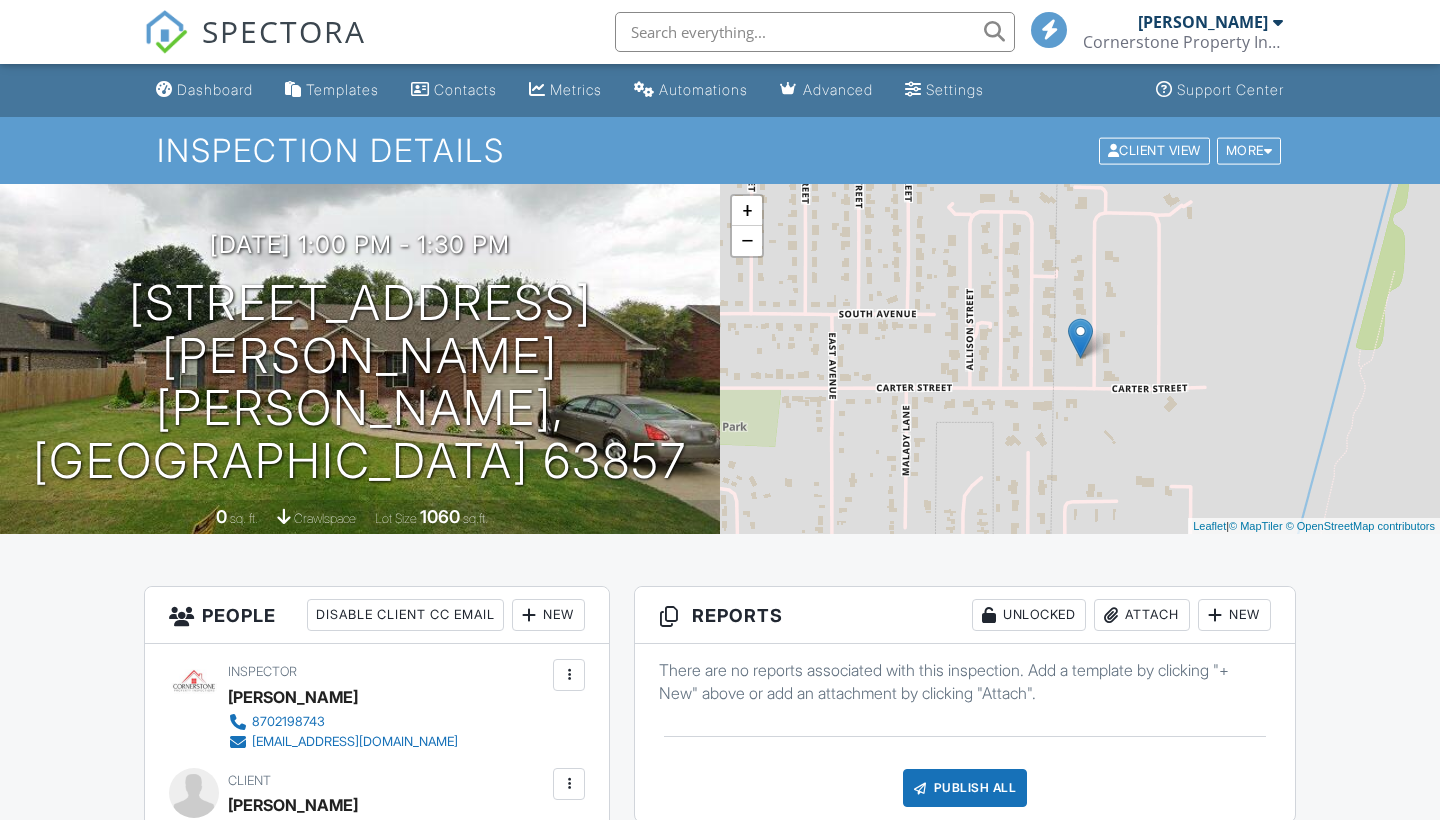 scroll, scrollTop: 0, scrollLeft: 0, axis: both 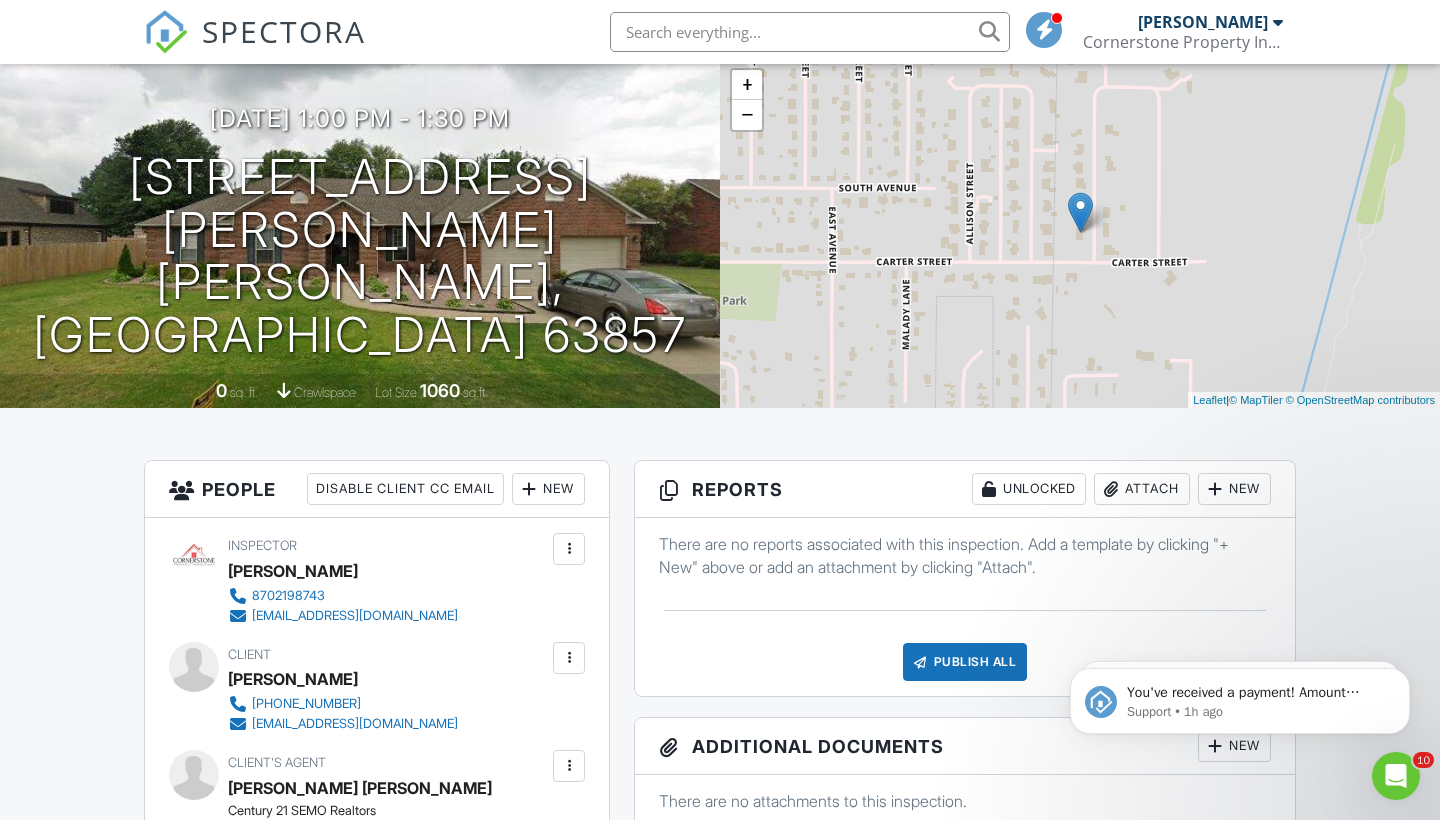 click on "New" at bounding box center (1234, 489) 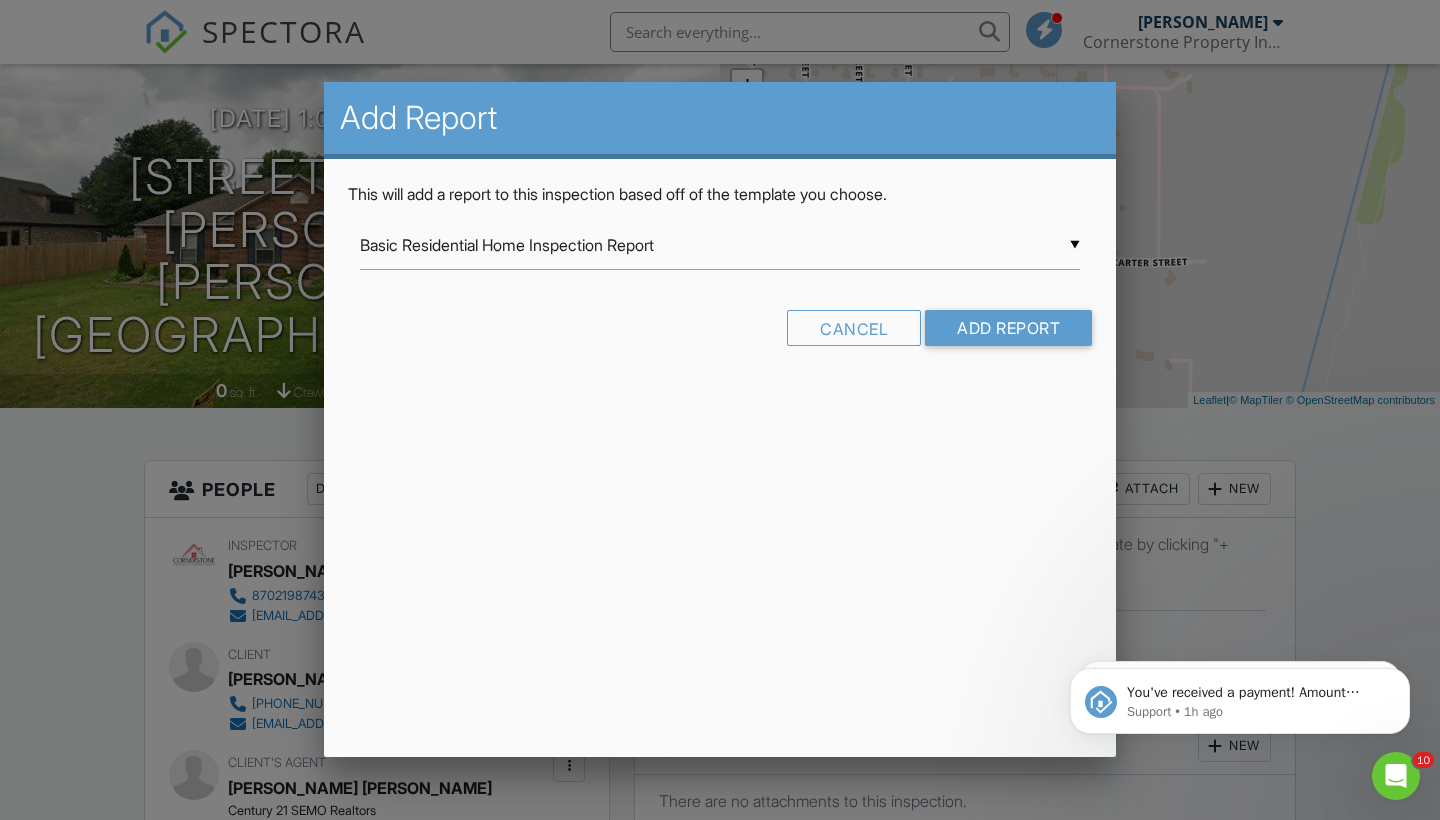 click on "▼ Basic Residential Home Inspection Report Basic Residential Home Inspection Report  Commercial Inspection Report Multi-Family Inspection Report  Multi-Family Inspection Report  - MultiPlex New Build - Phase Inspection Basic Residential Home Inspection Report
Commercial Inspection Report
Multi-Family Inspection Report
Multi-Family Inspection Report  - MultiPlex
New Build - Phase Inspection" at bounding box center (720, 245) 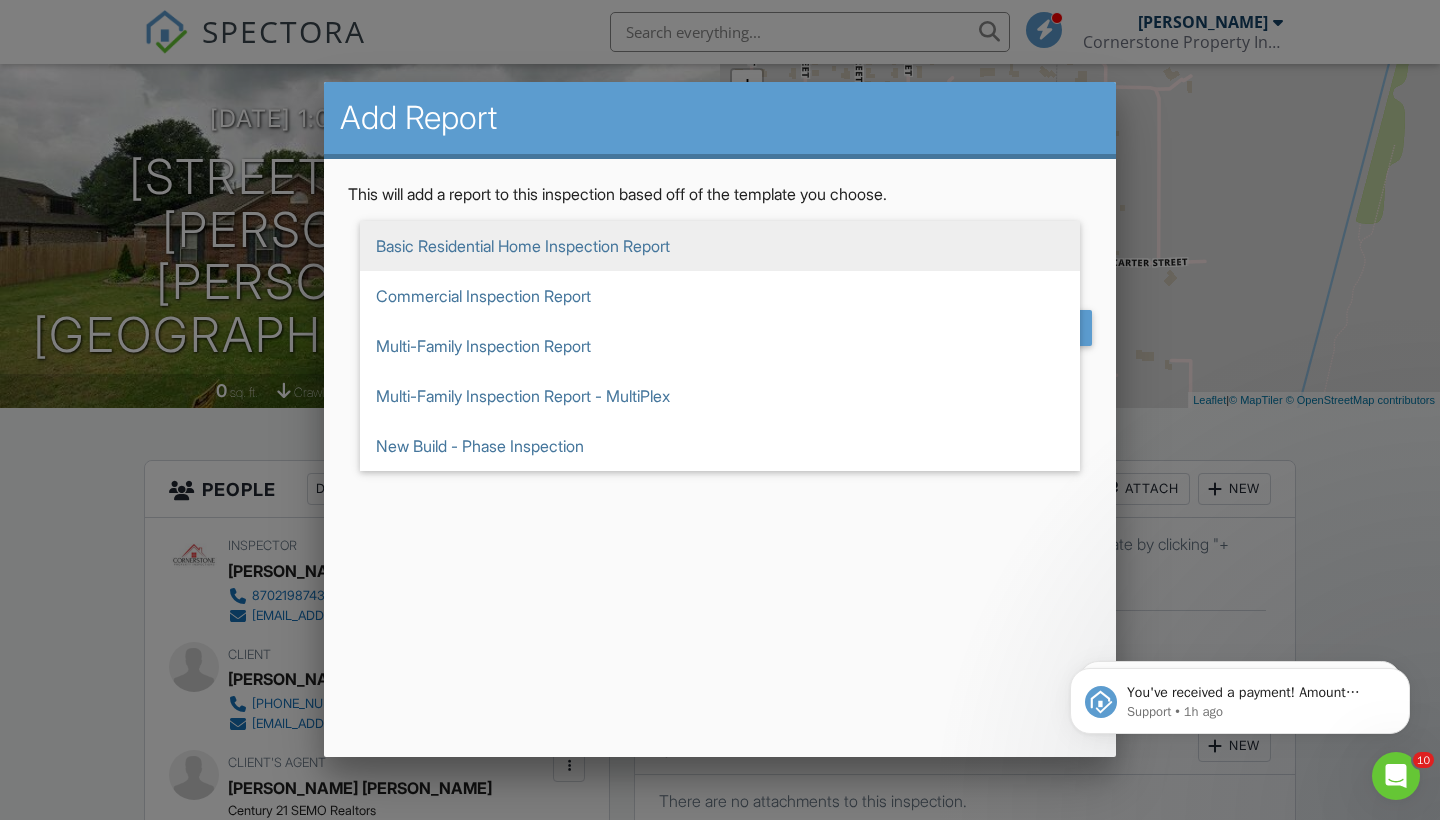 click on "Add Report
This will add a report to this inspection based off of the template you choose.
▼ Basic Residential Home Inspection Report Basic Residential Home Inspection Report  Commercial Inspection Report Multi-Family Inspection Report  Multi-Family Inspection Report  - MultiPlex New Build - Phase Inspection Basic Residential Home Inspection Report
Commercial Inspection Report
Multi-Family Inspection Report
Multi-Family Inspection Report  - MultiPlex
New Build - Phase Inspection
Cancel
Add Report" at bounding box center [720, 419] 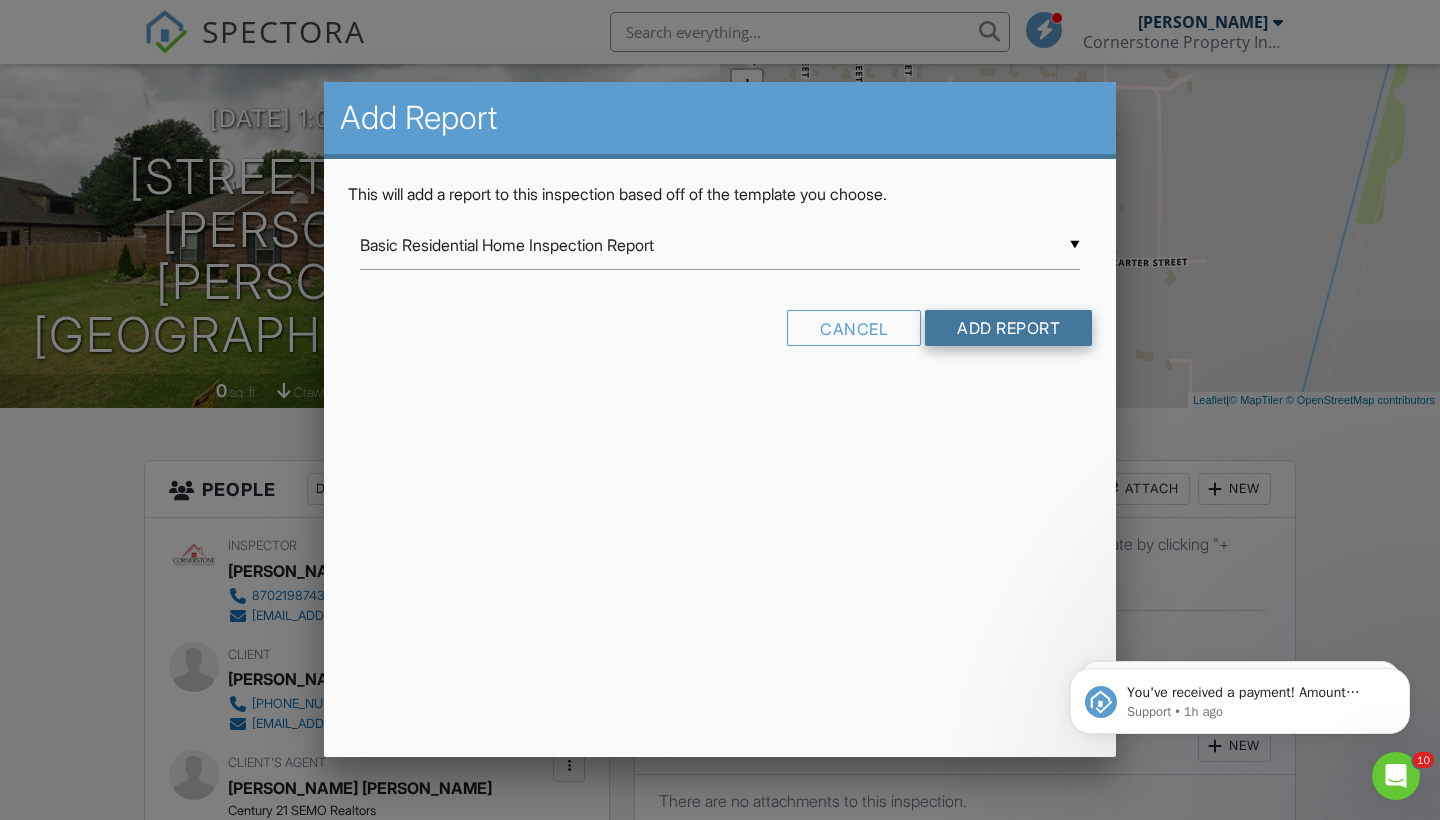 click on "Add Report" at bounding box center [1008, 328] 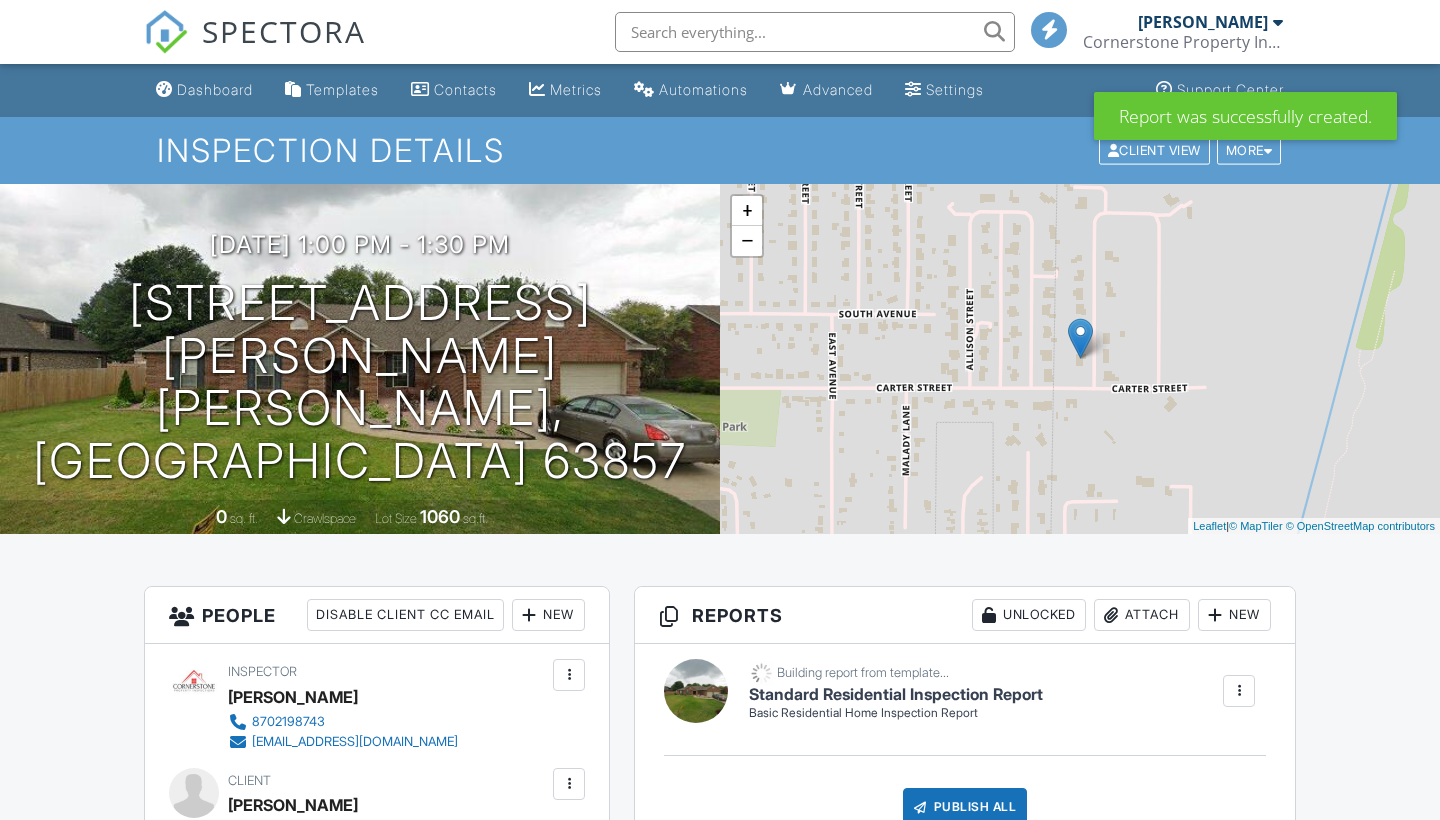 scroll, scrollTop: 0, scrollLeft: 0, axis: both 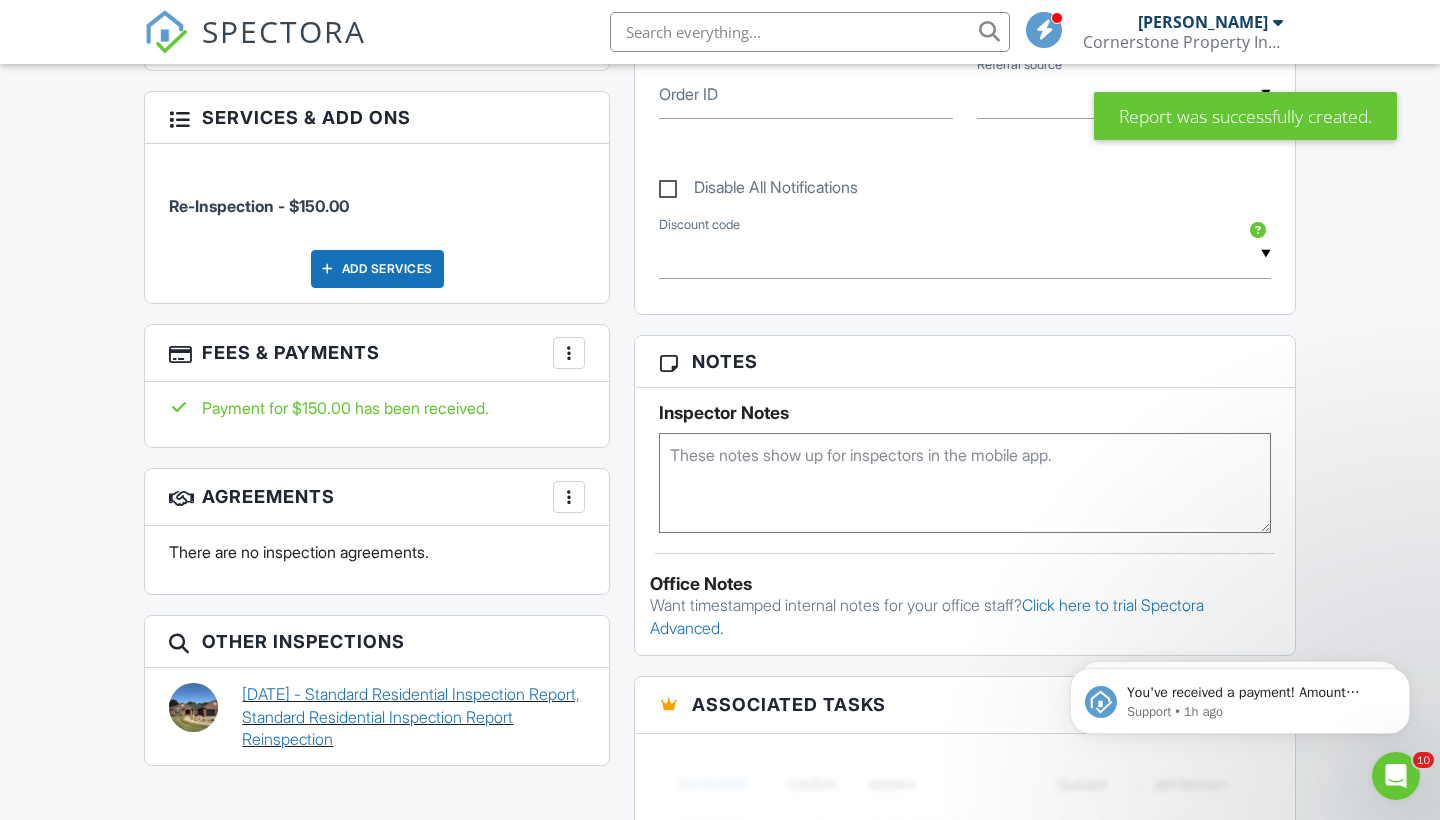 click on "06/10/2025 - Standard Residential Inspection Report, Standard Residential Inspection Report Reinspection" at bounding box center (413, 716) 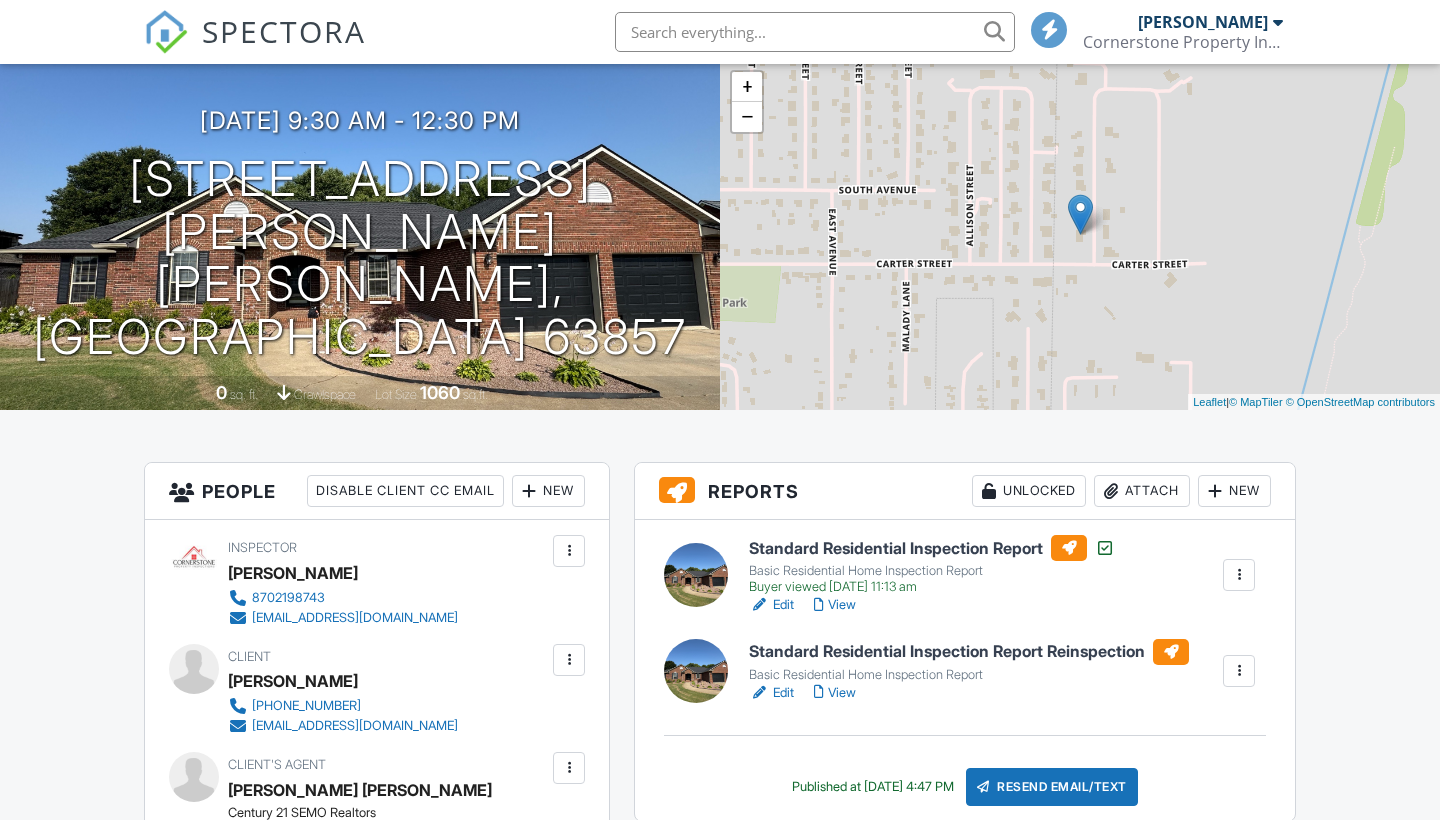 scroll, scrollTop: 0, scrollLeft: 0, axis: both 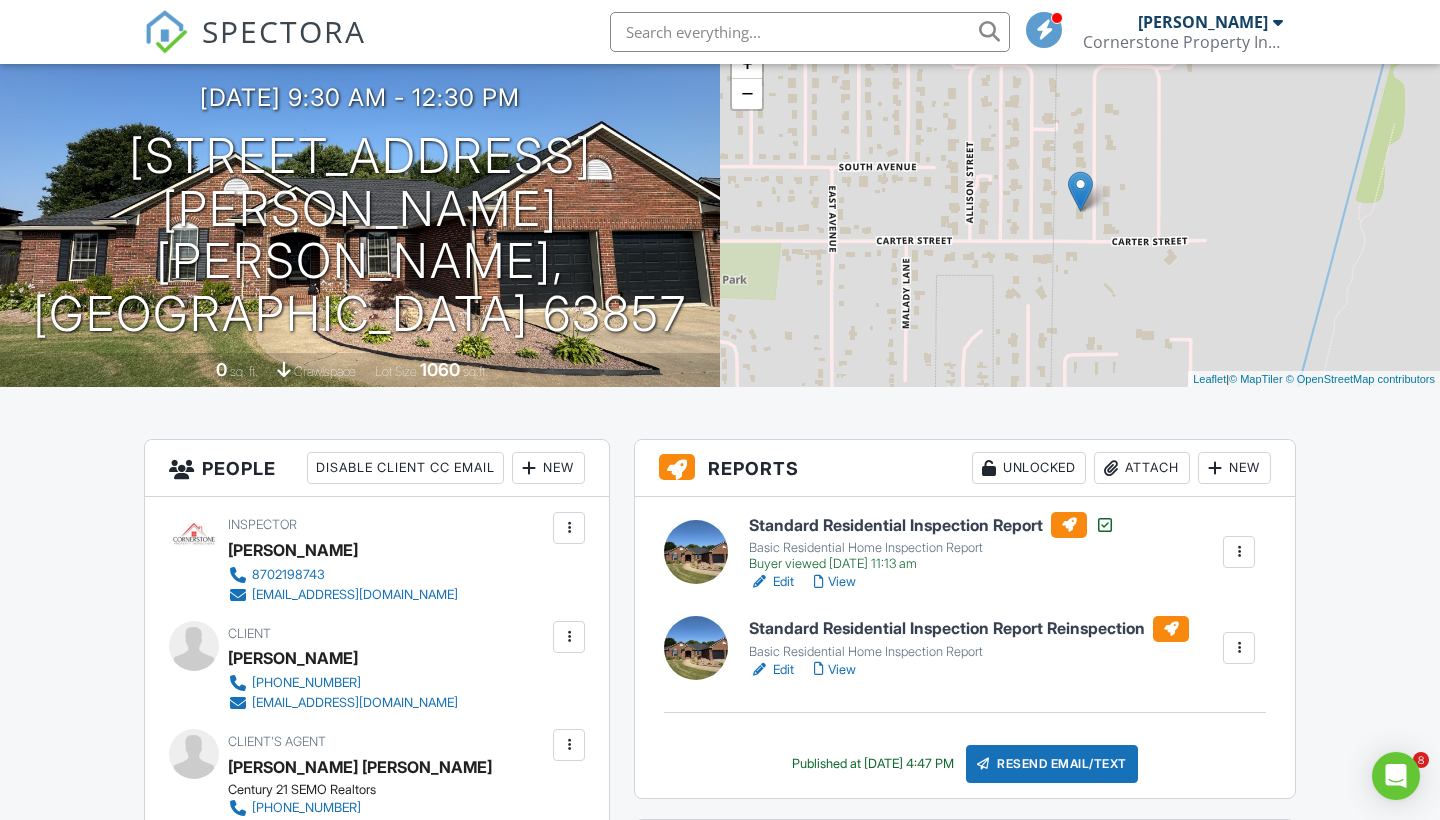 click at bounding box center [1239, 648] 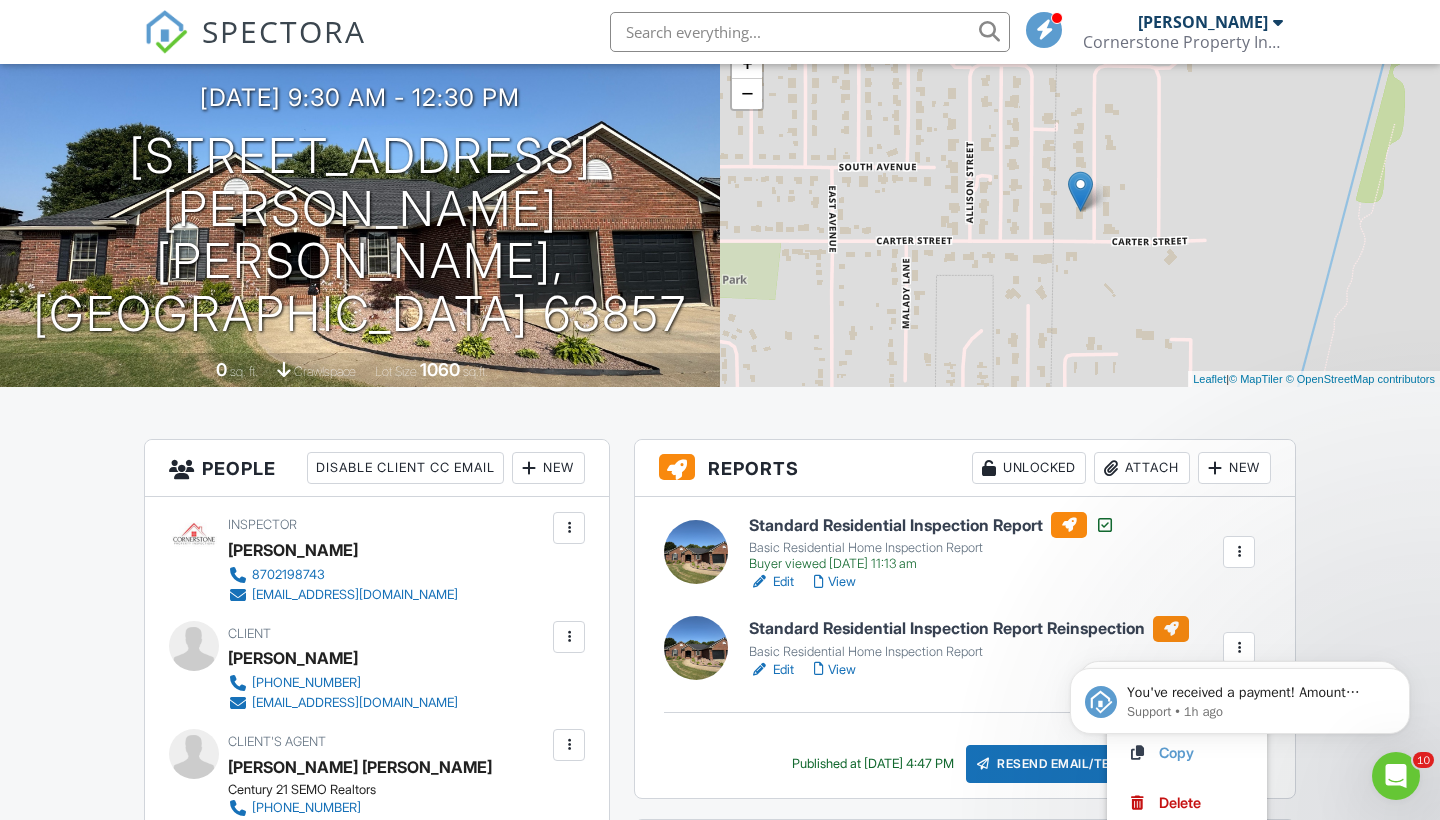 scroll, scrollTop: 0, scrollLeft: 0, axis: both 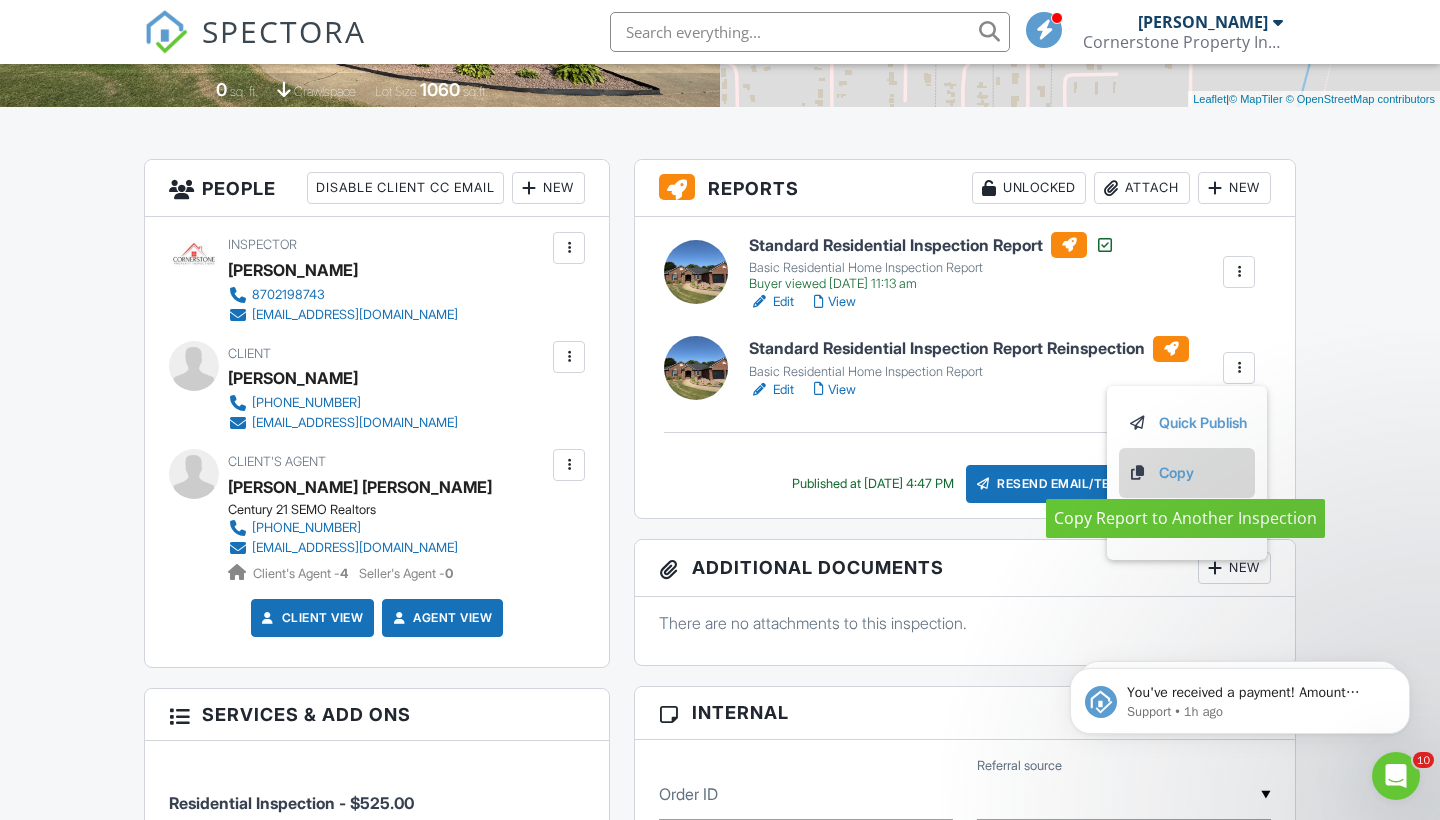 click on "Copy" at bounding box center [1187, 473] 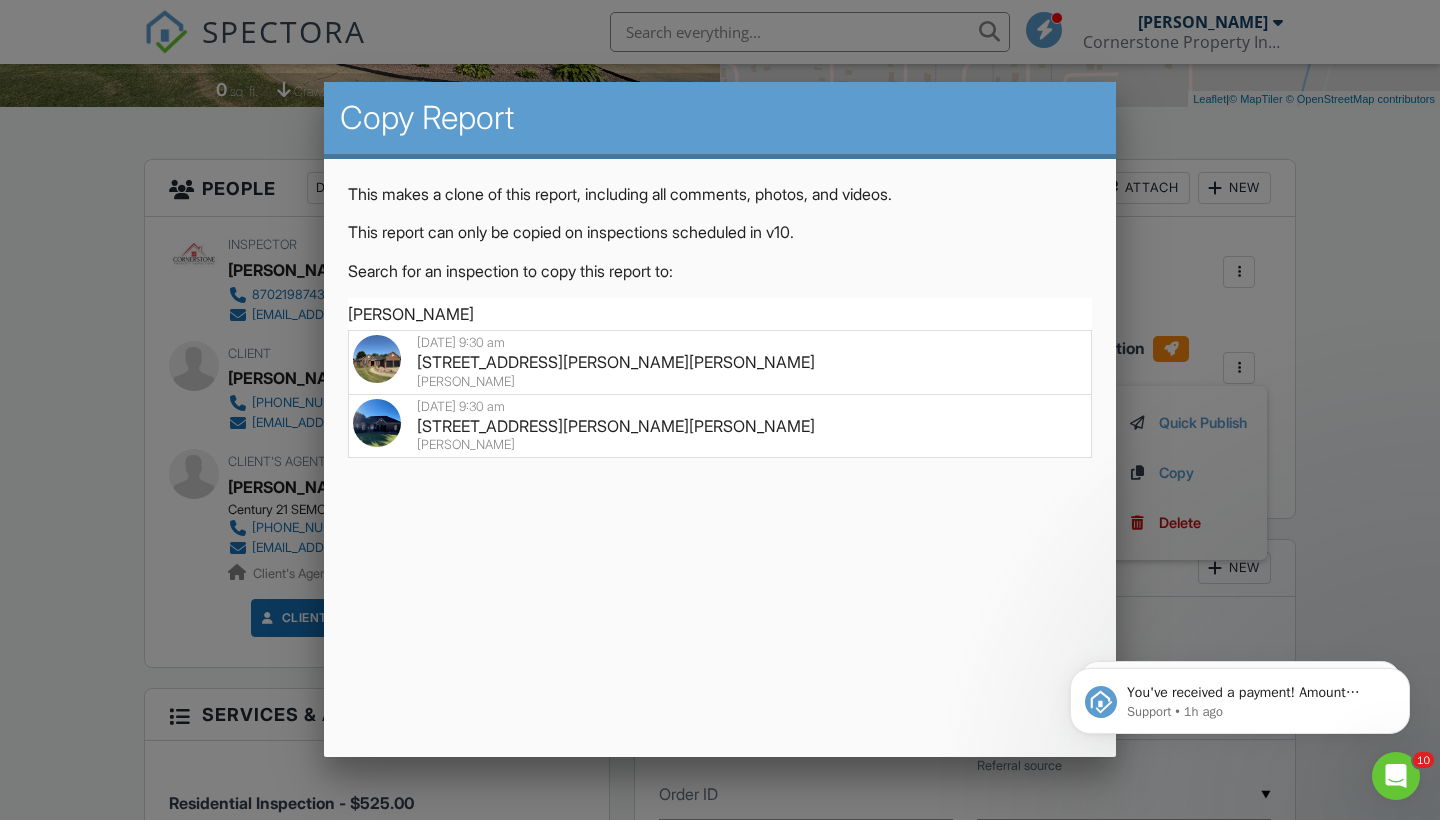 type on "Brandon mcc" 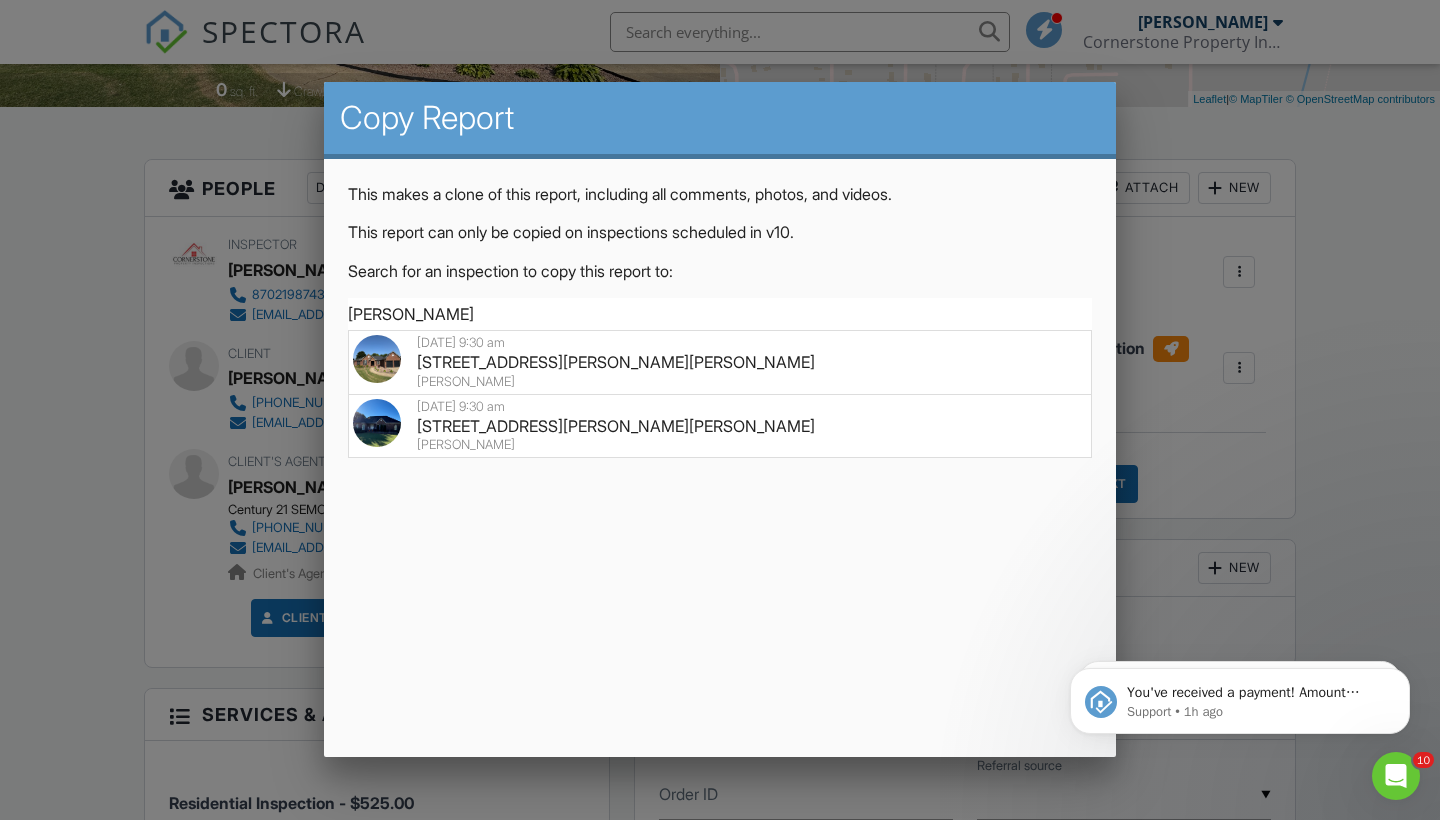 click on "Copy Report
This makes a clone of this report, including all comments, photos, and videos.
This report can only be copied on inspections scheduled in v10.
Search for an inspection to copy this report to:
Brandon mcc
06/10/2025  9:30 am 1703 W Mallori Cir, Kennett, MO 63857 Brandon McCutchen 10/21/2024  9:30 am 2709 S Mallori Cir, Kennett, MO 63857 Brandon McCutchen
Cancel" at bounding box center [720, 419] 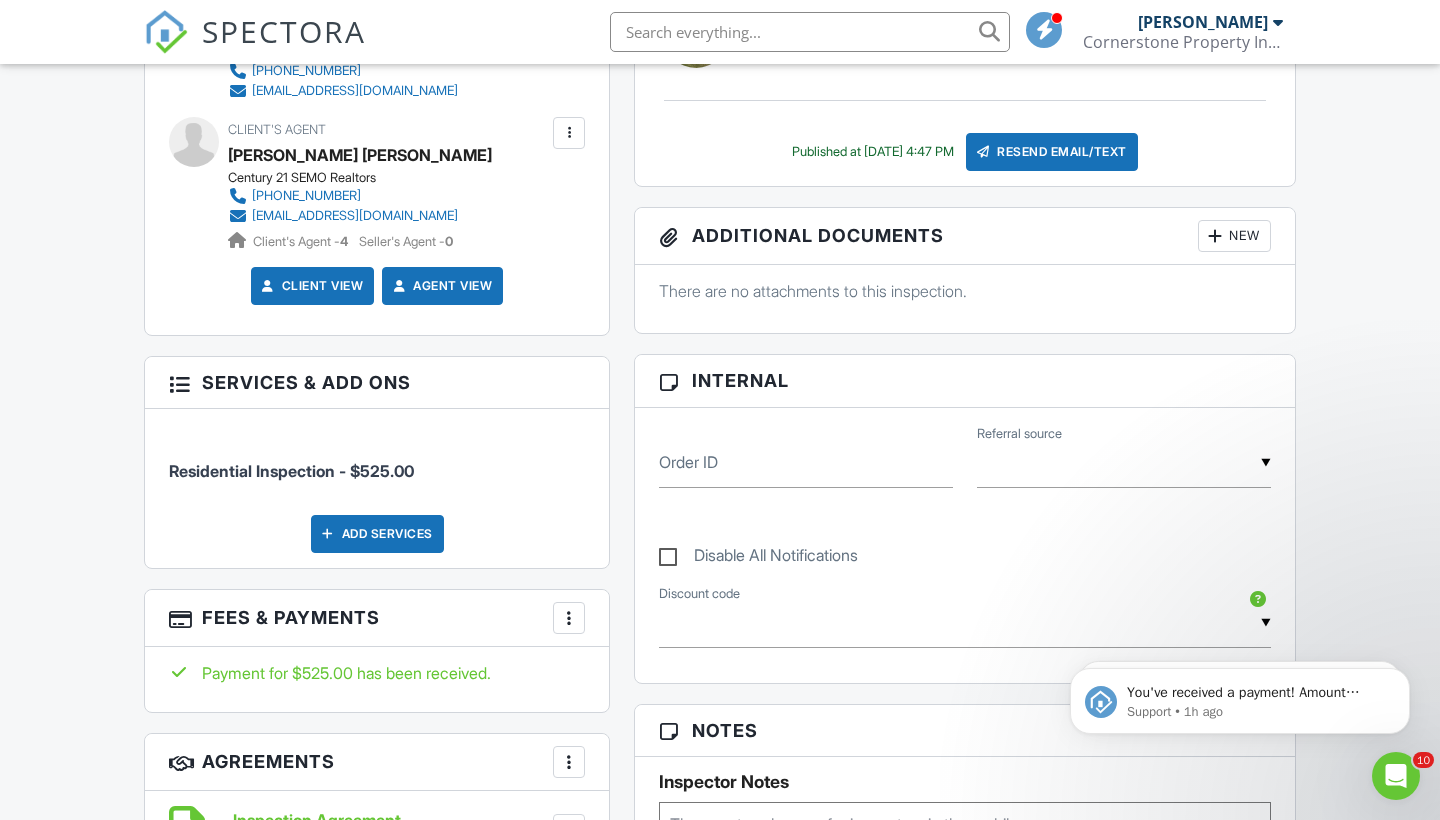 scroll, scrollTop: 1021, scrollLeft: 0, axis: vertical 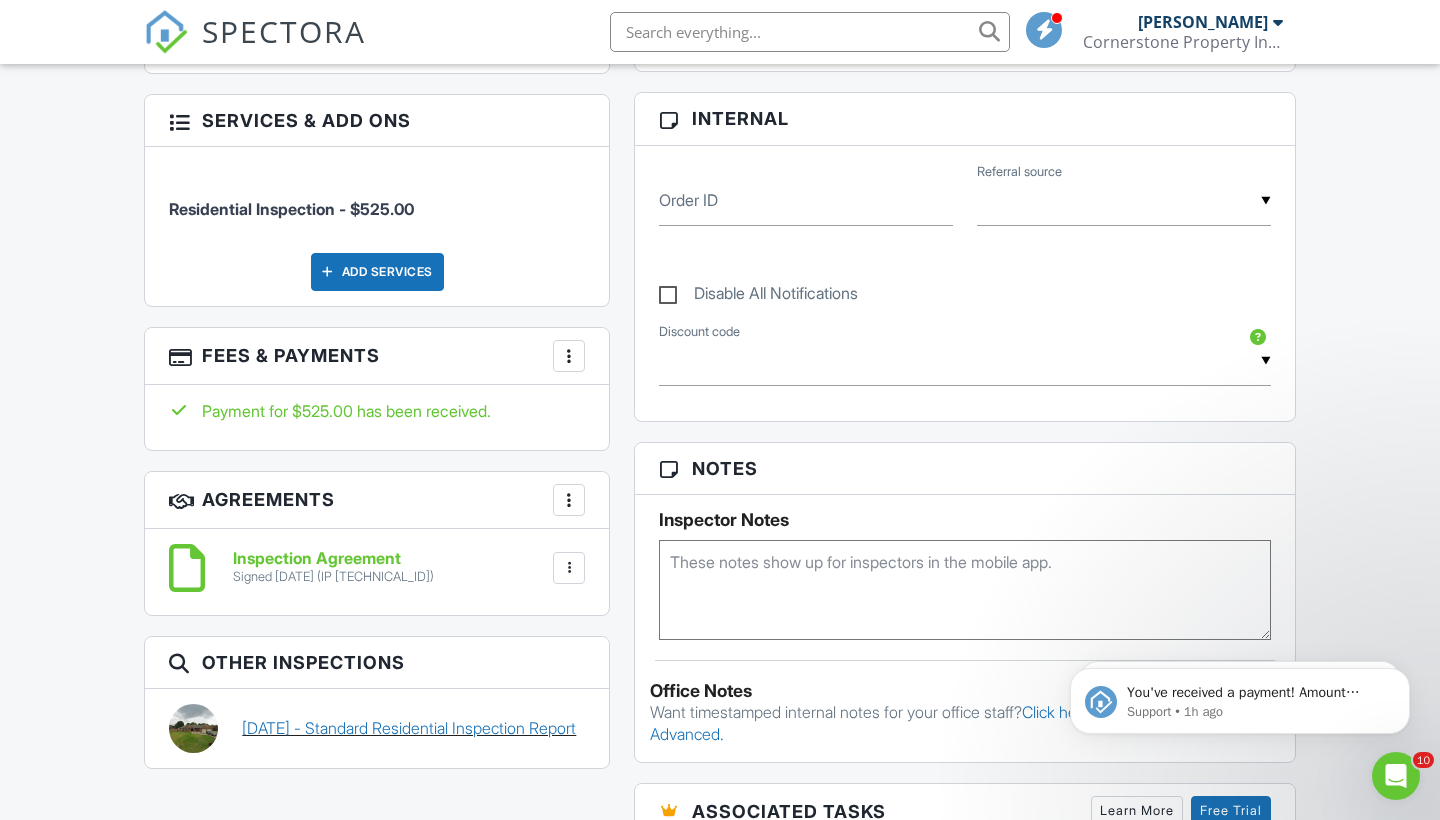 click on "[DATE] - Standard Residential Inspection Report" at bounding box center (409, 728) 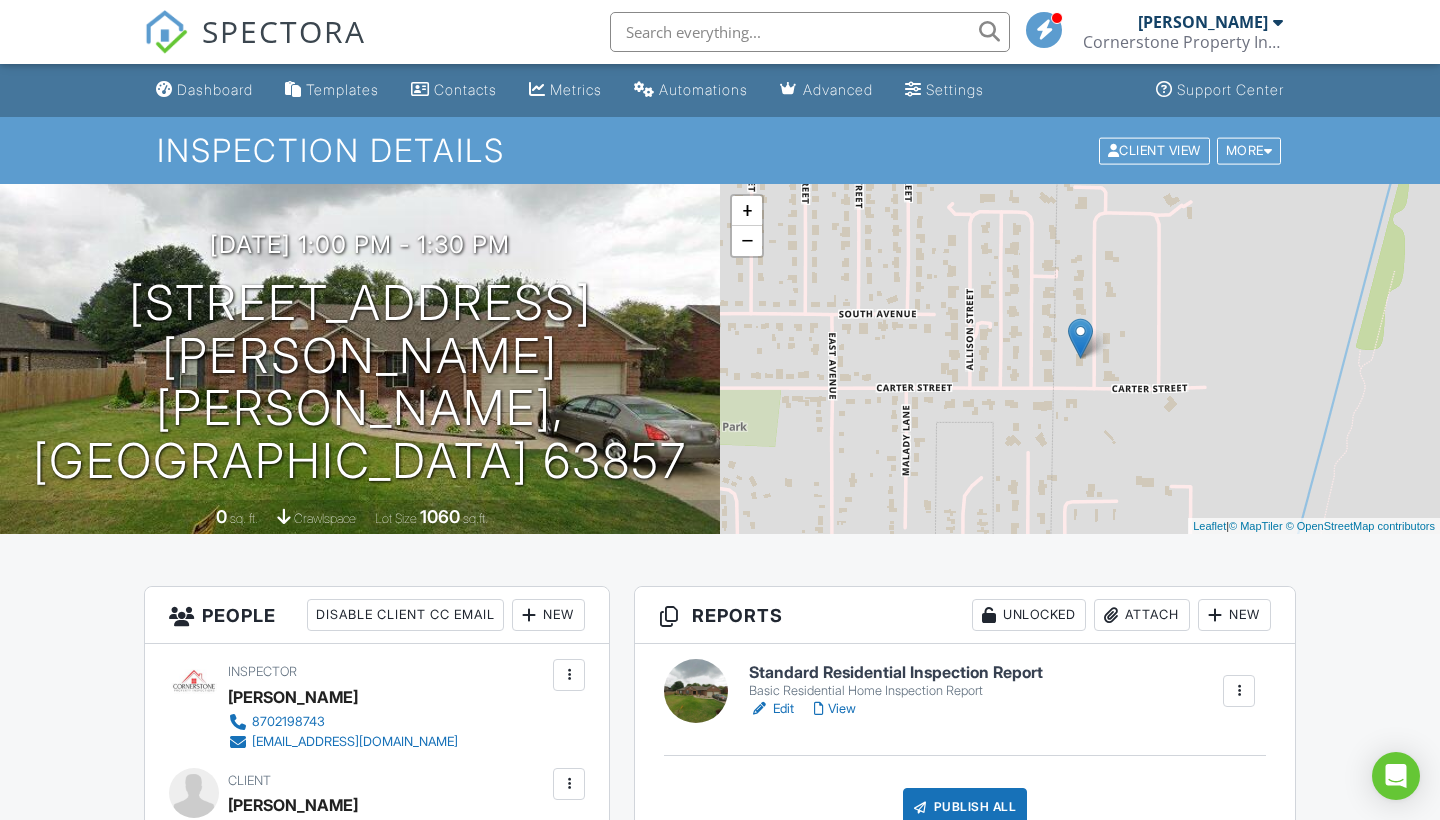 scroll, scrollTop: 24, scrollLeft: 0, axis: vertical 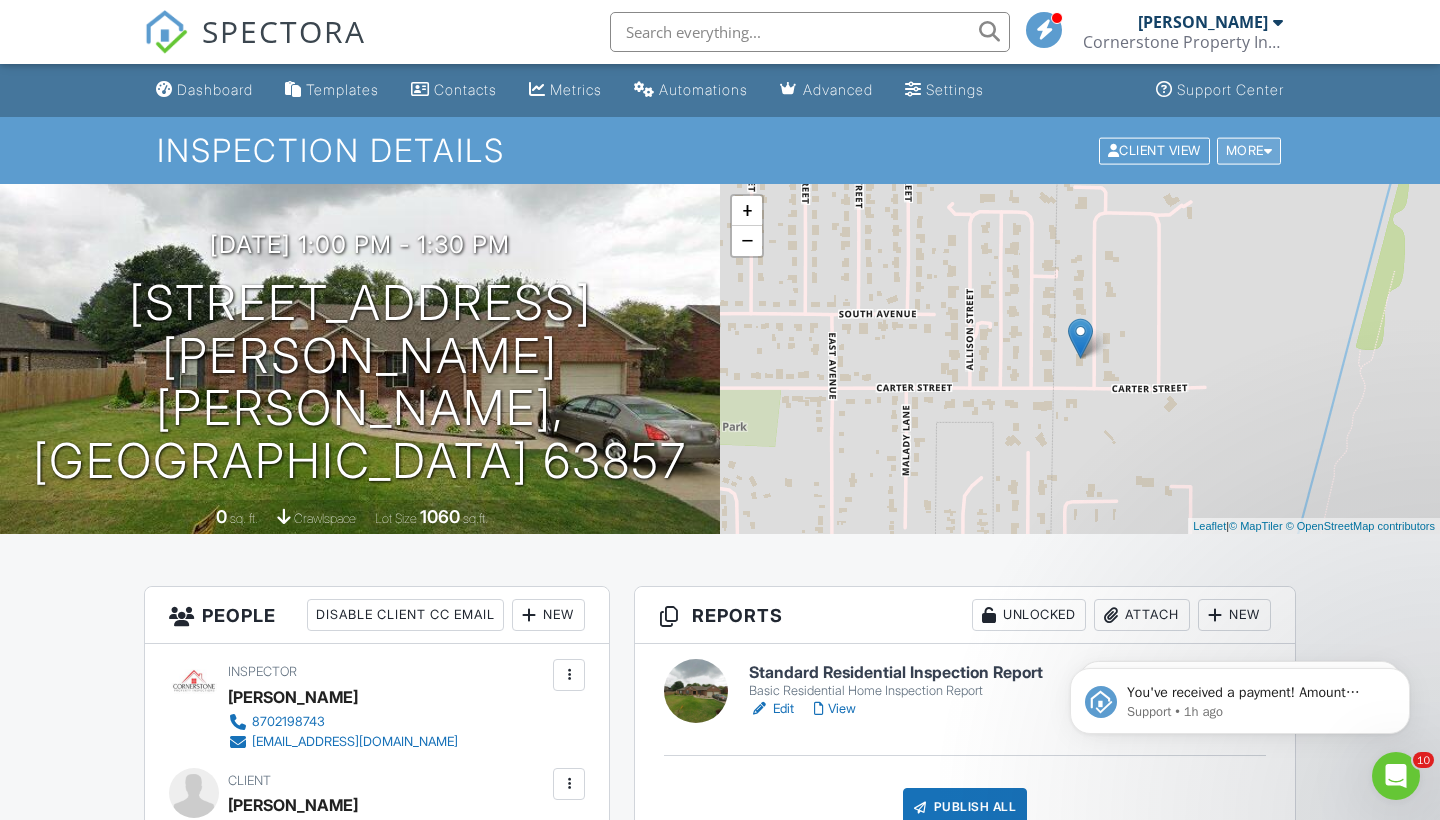 click on "More" at bounding box center (1249, 150) 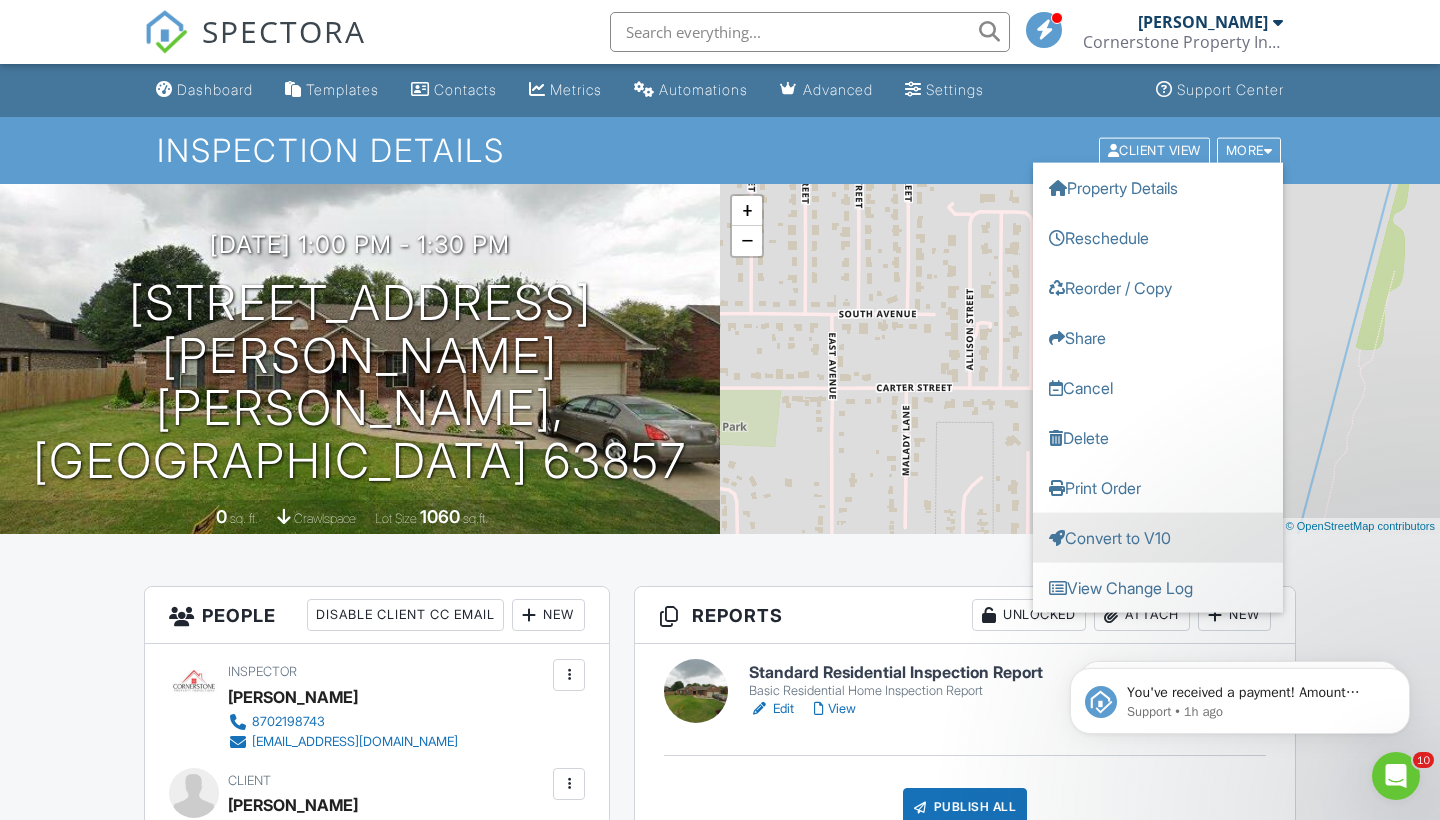 click on "Convert to V10" at bounding box center [1158, 537] 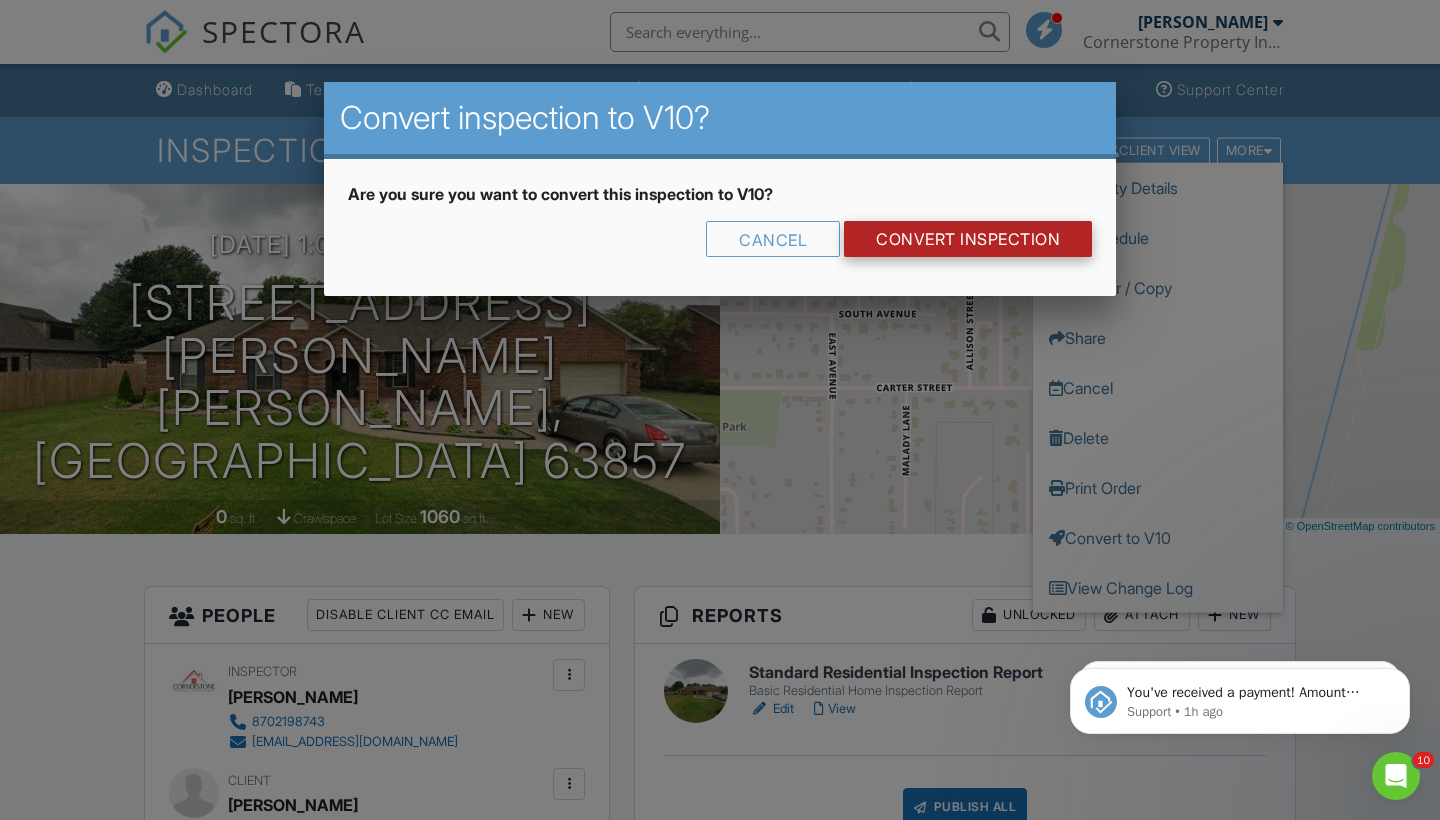 click on "CONVERT INSPECTION" at bounding box center (968, 239) 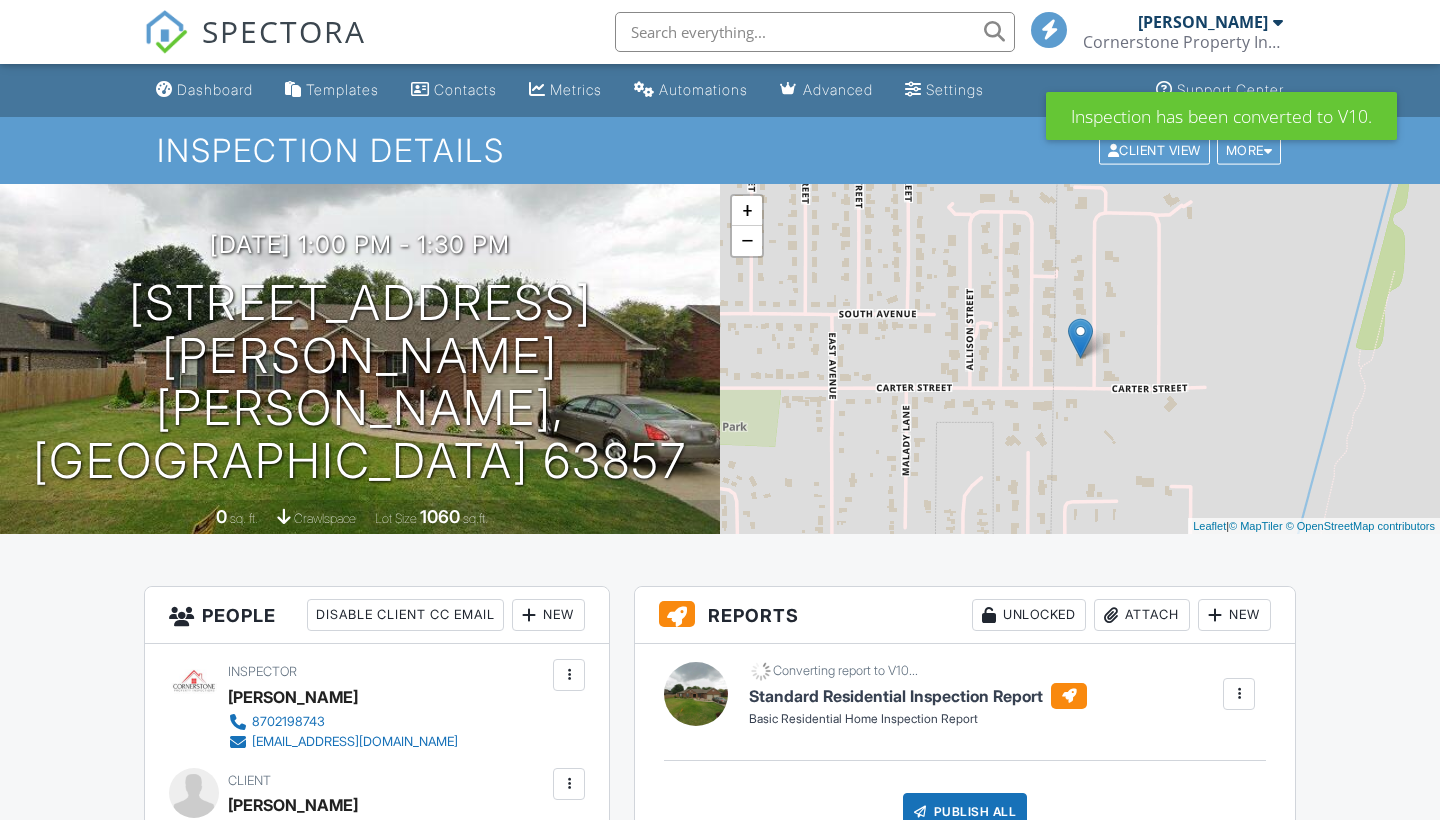 scroll, scrollTop: 0, scrollLeft: 0, axis: both 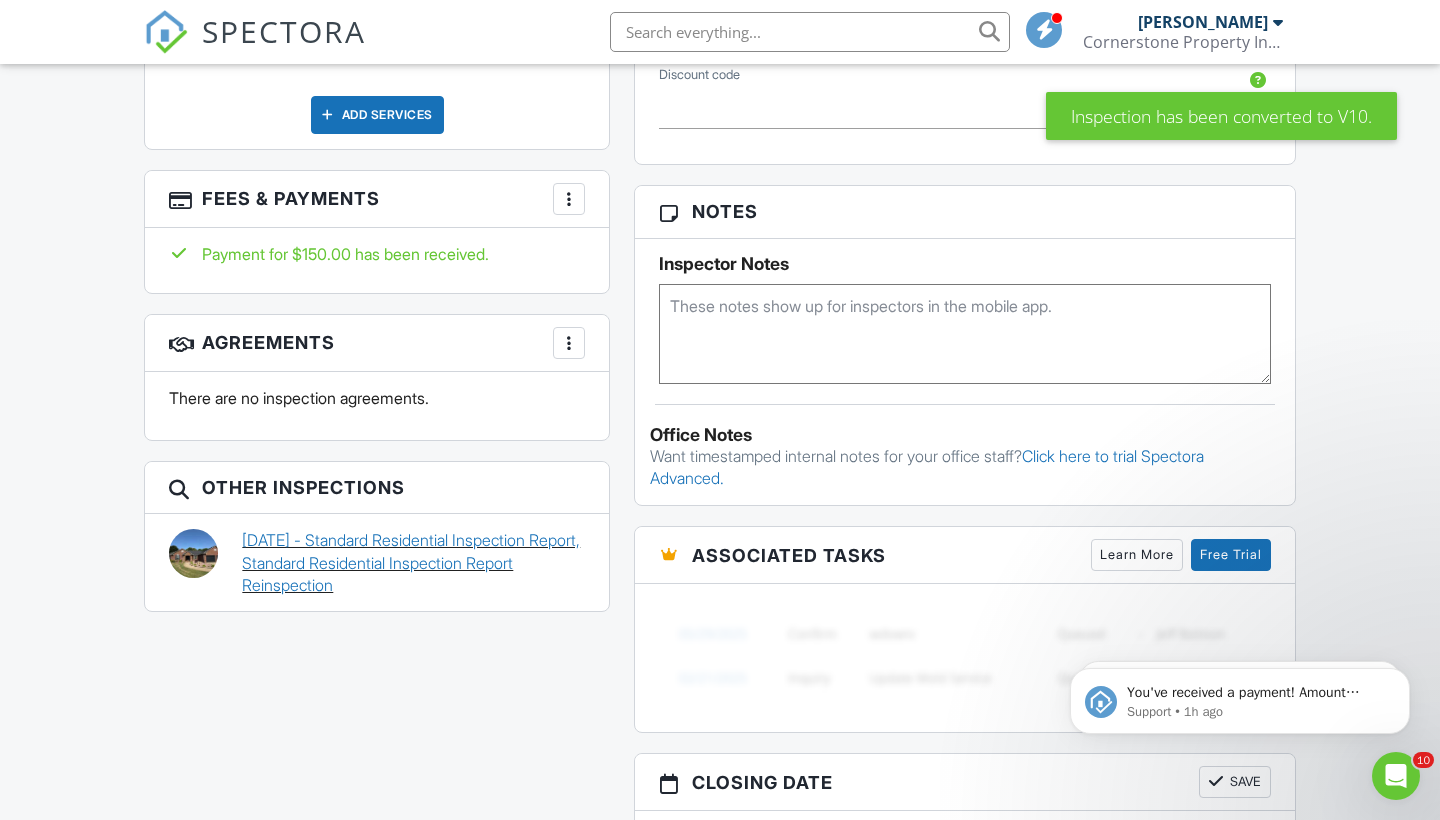 click on "06/10/2025 - Standard Residential Inspection Report, Standard Residential Inspection Report Reinspection" at bounding box center [413, 562] 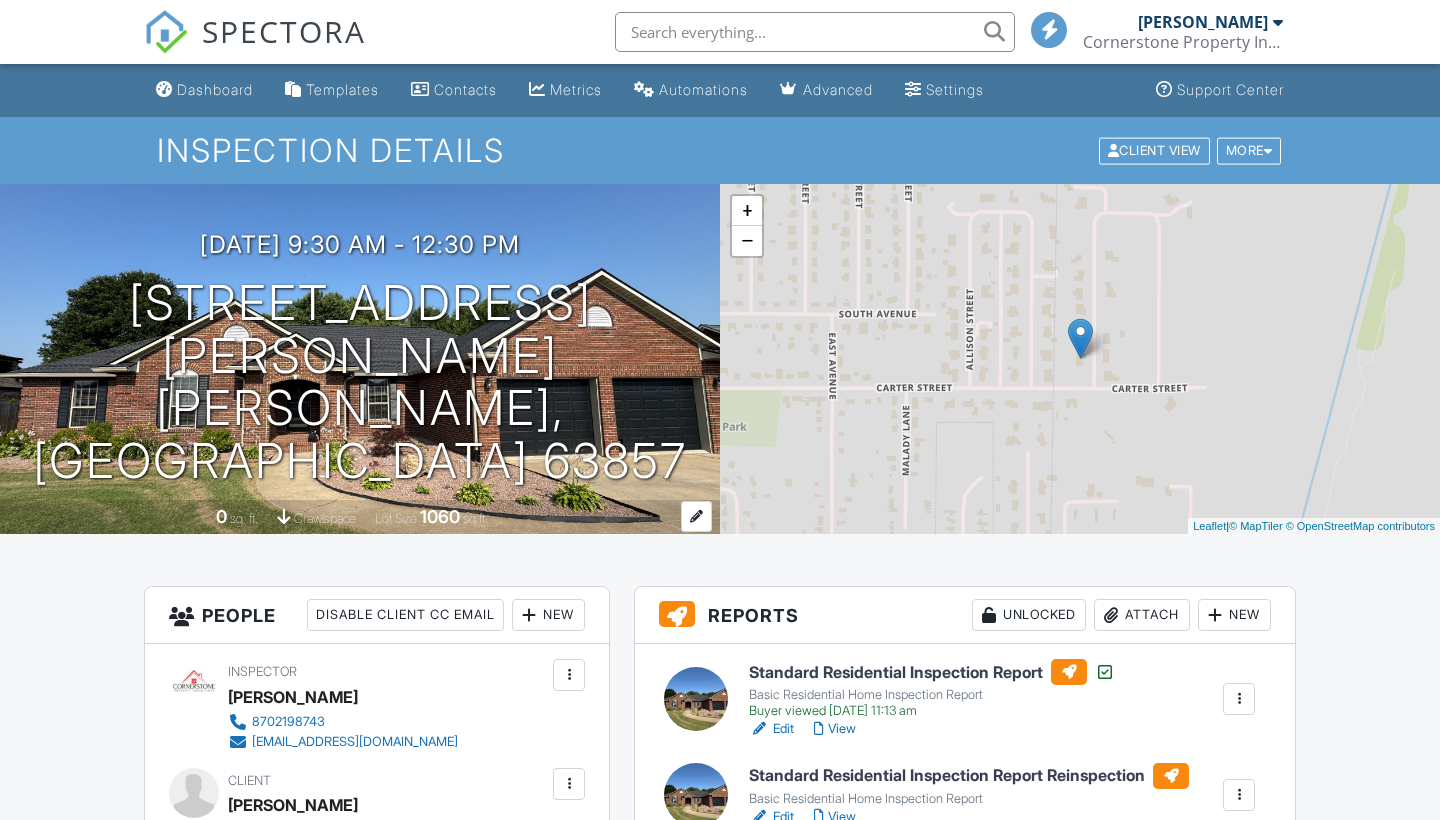 scroll, scrollTop: 0, scrollLeft: 0, axis: both 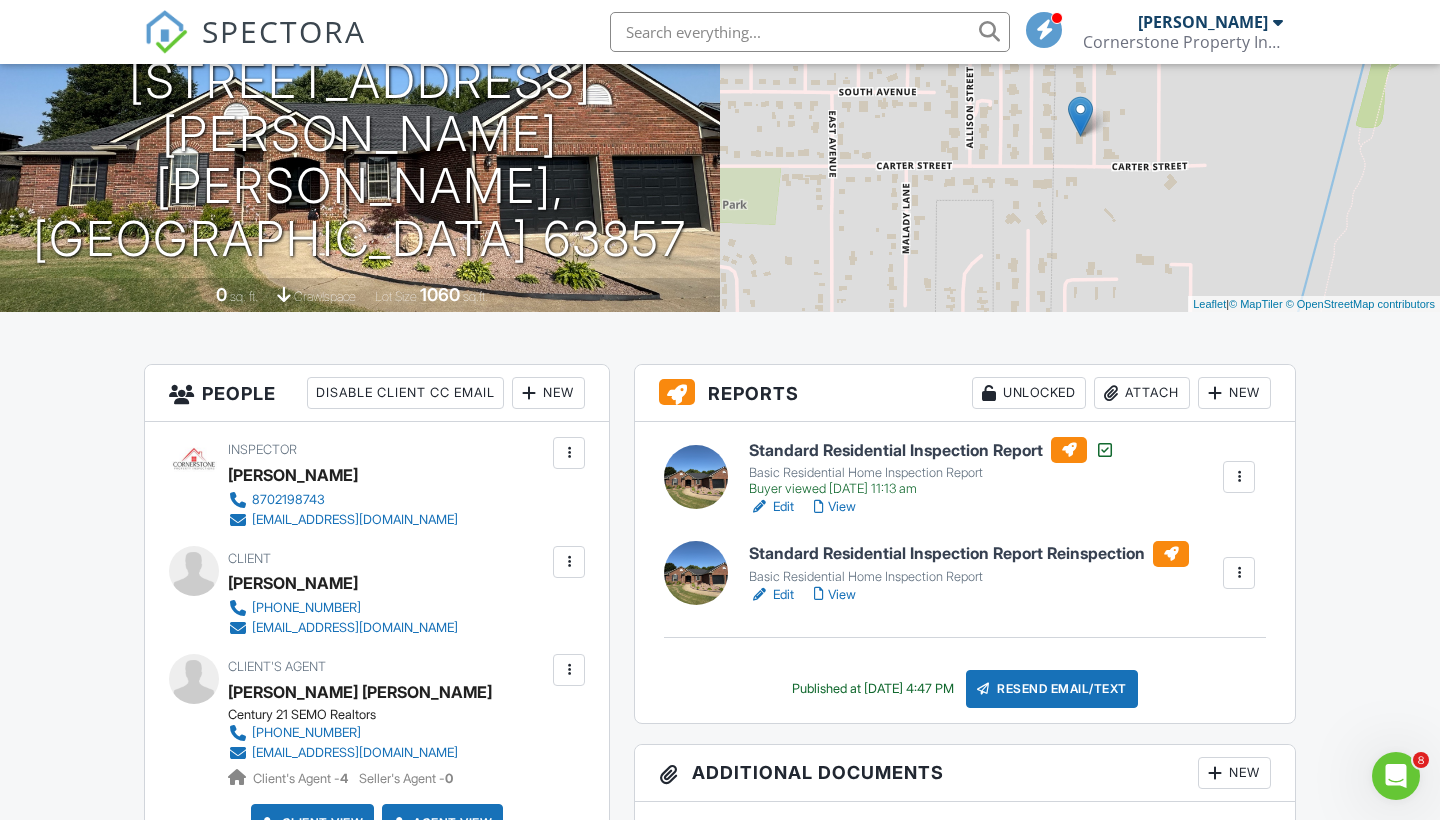 click at bounding box center (1239, 573) 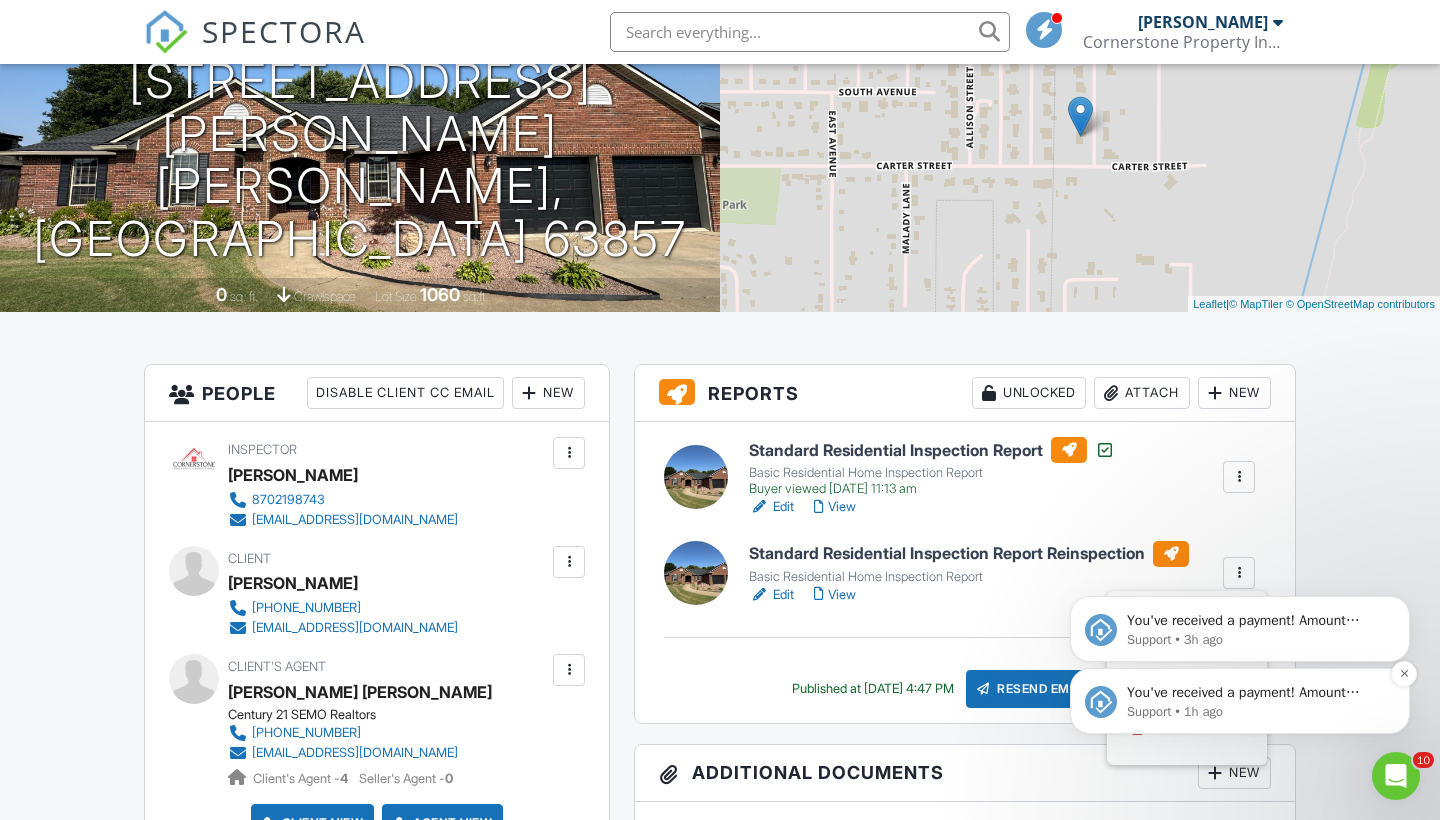 scroll, scrollTop: 0, scrollLeft: 0, axis: both 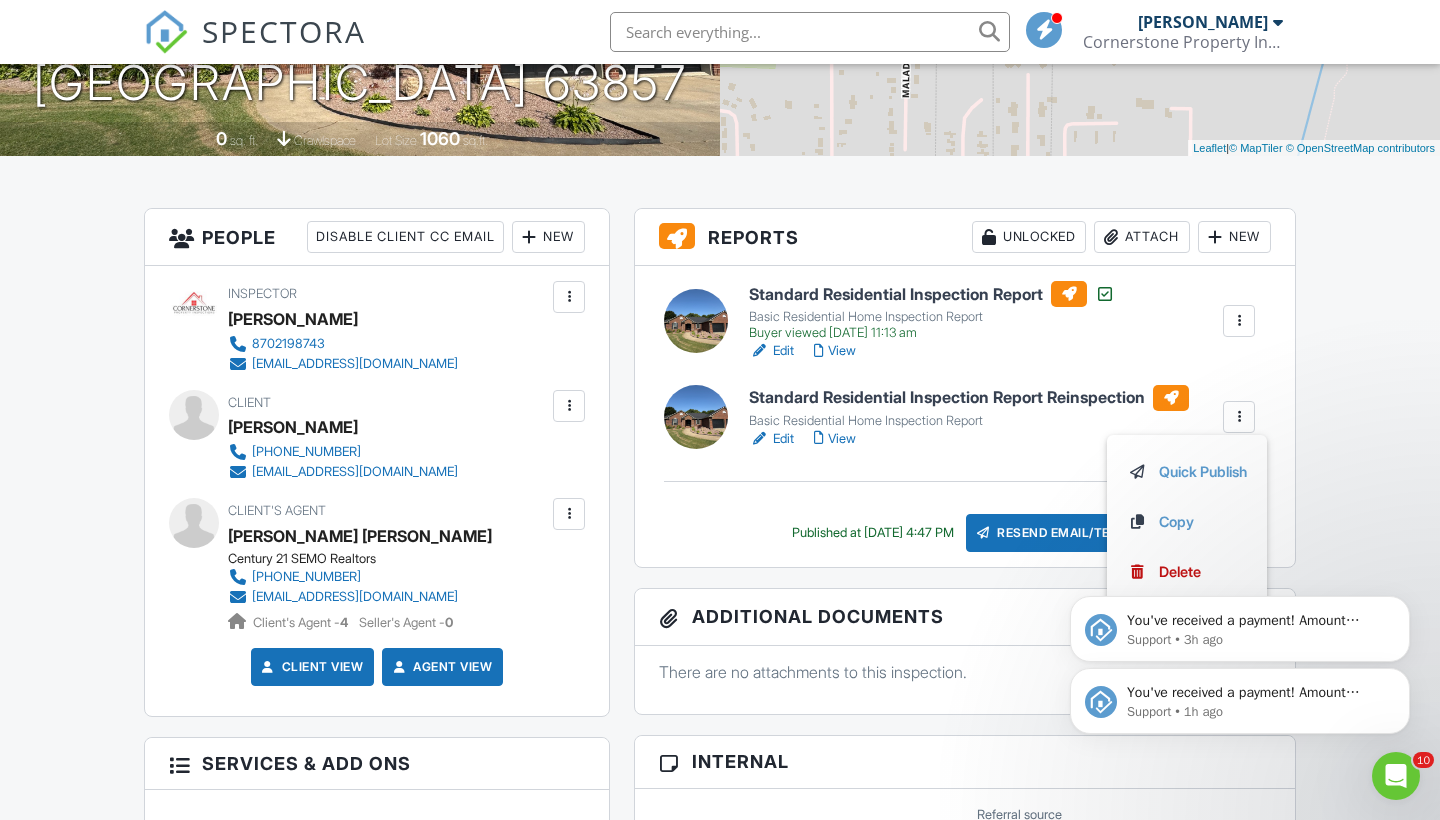 click on "You've received a payment!  Amount  $400.00  Fee  $0.00  Net  $400.00  Transaction #  pi_3Rj6lIK7snlDGpRF1pyxkzfo  Inspection  [STREET_ADDRESS][PERSON_NAME] Payouts to your bank or debit card occur on a daily basis. Each payment usually takes two business days to process. You can view your pending payout amount here. If you have any questions reach out on our chat bubble at [DOMAIN_NAME]. Support • 1h ago You've received a payment!  Amount  $475.00  Fee  $0.00  Net  $475.00  Transaction #    Inspection  [STREET_ADDRESS][PERSON_NAME] Support • 3h ago" at bounding box center (1240, 609) 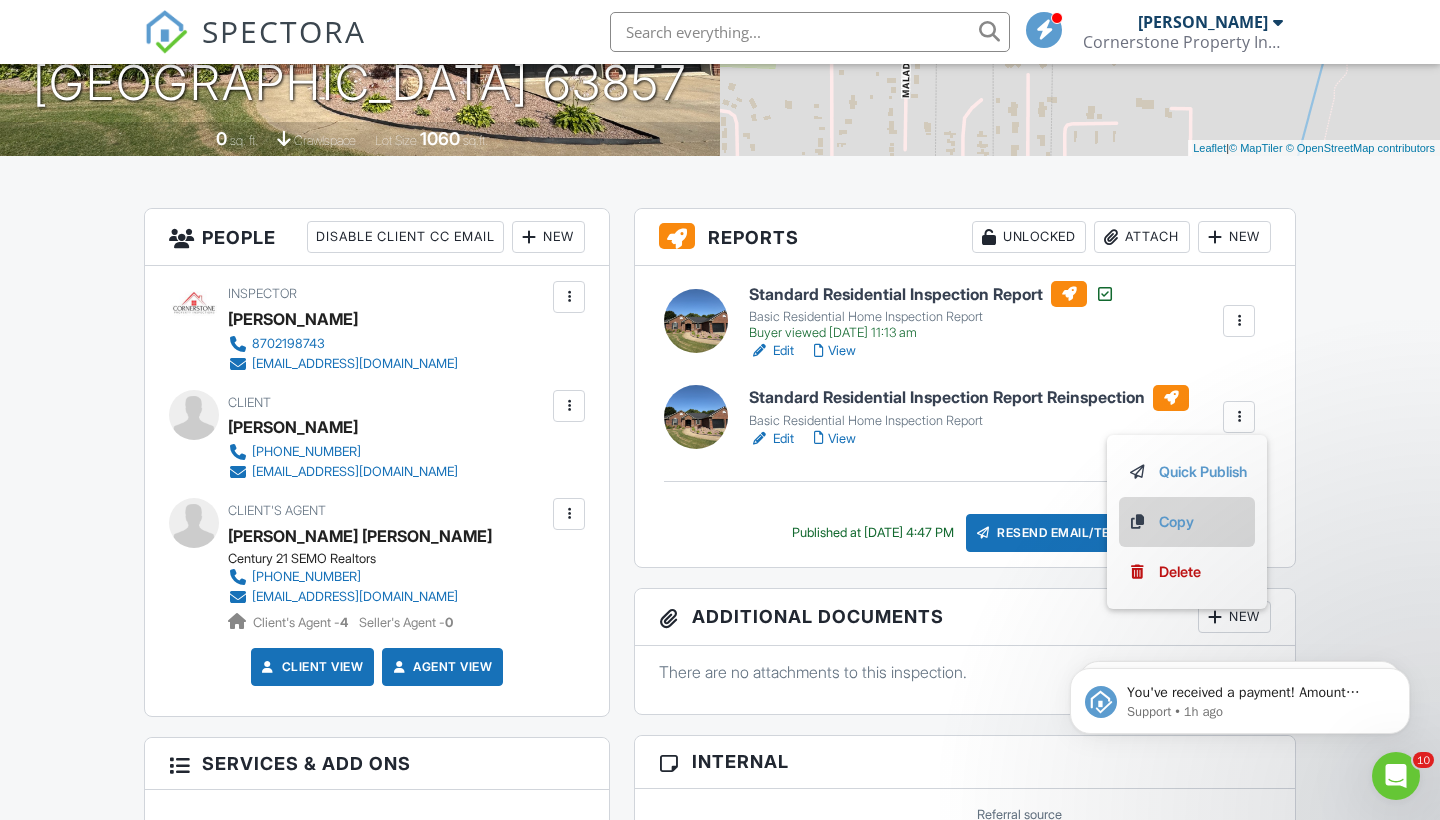 click on "Copy" at bounding box center (1187, 522) 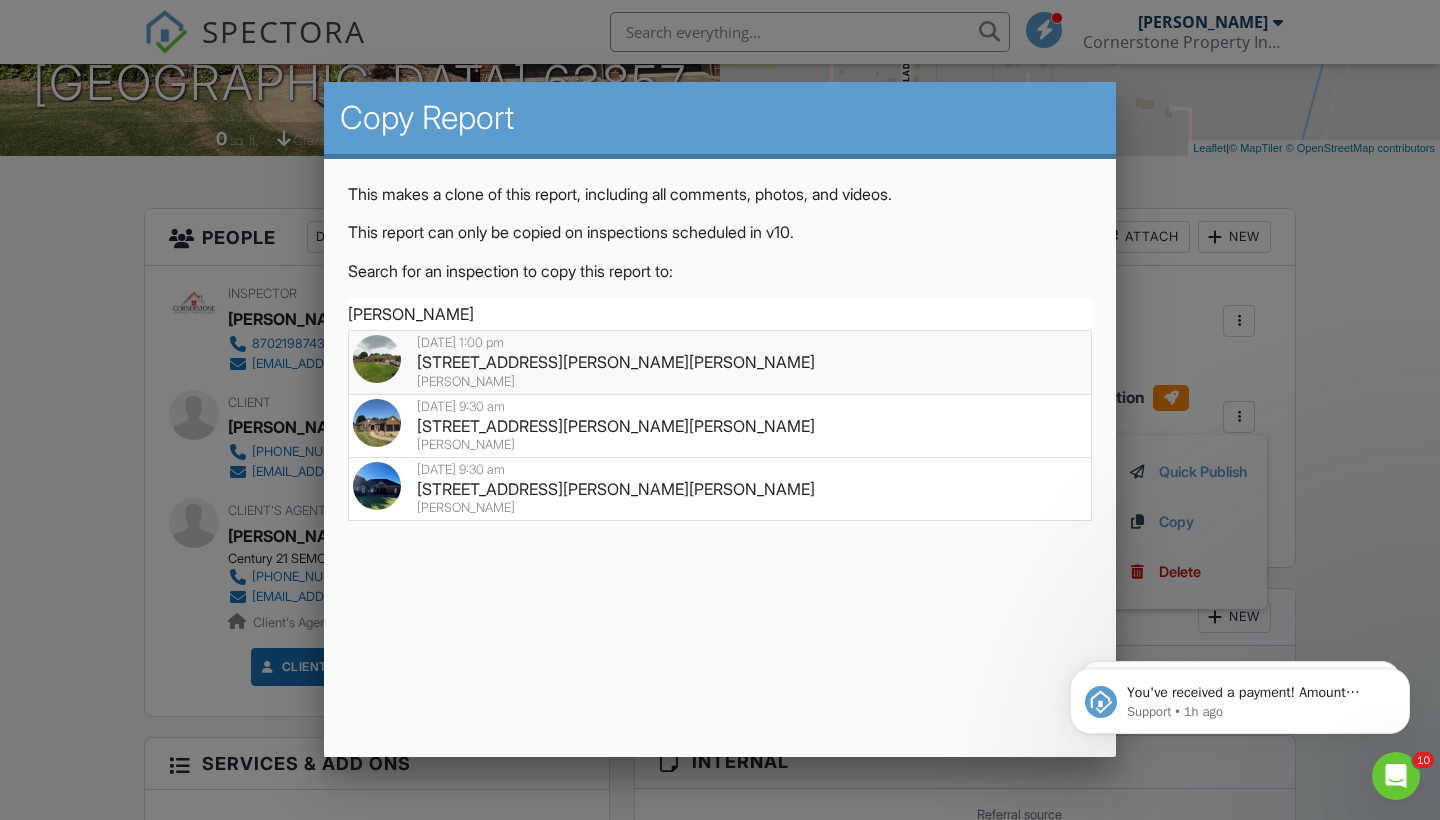 click on "[STREET_ADDRESS][PERSON_NAME][PERSON_NAME]" at bounding box center (720, 362) 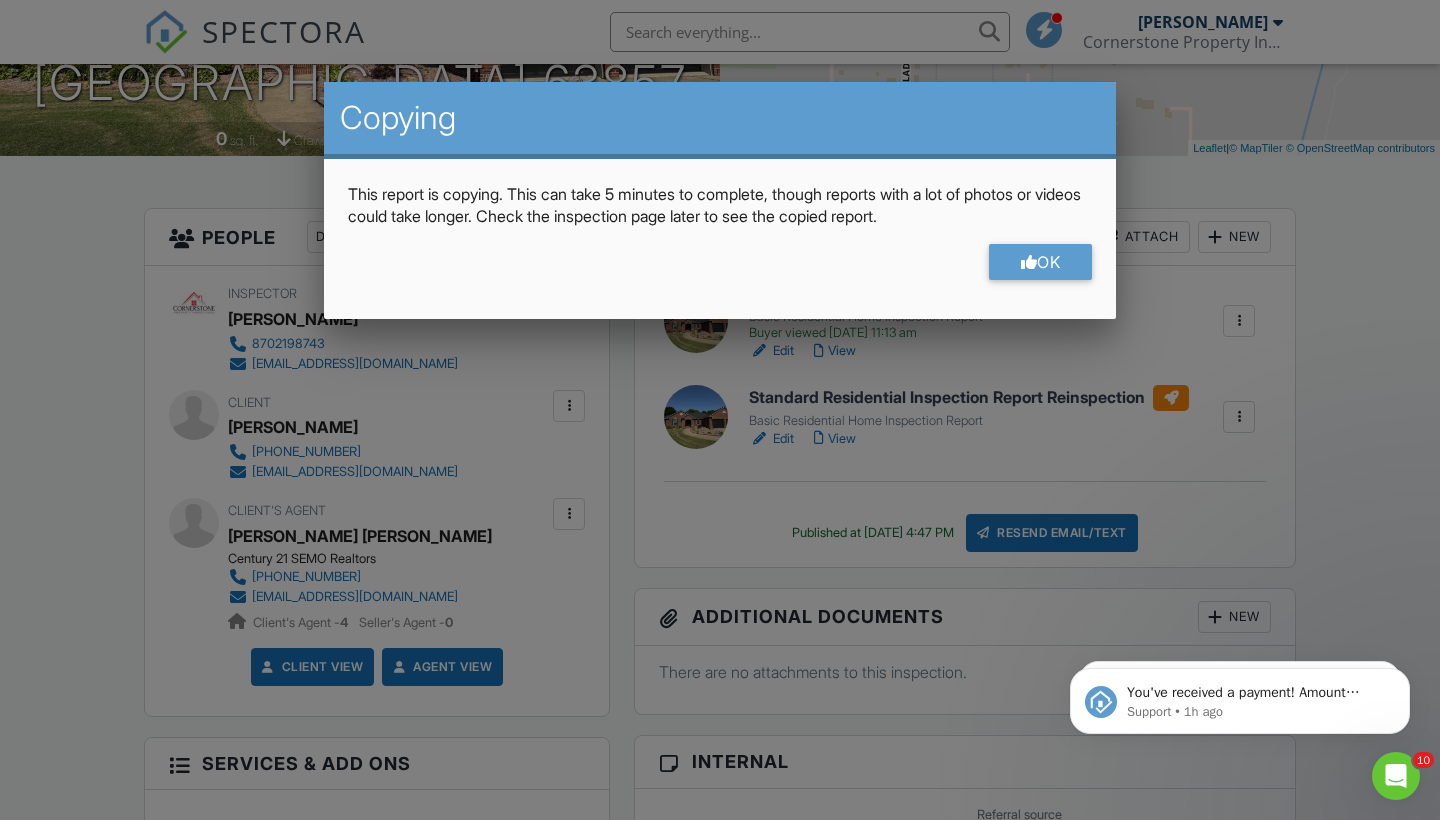 click on "This report is copying.  This can take 5 minutes to complete, though reports with a lot of photos or videos could take longer. Check the inspection page later to see the copied report.
OK" at bounding box center (720, 239) 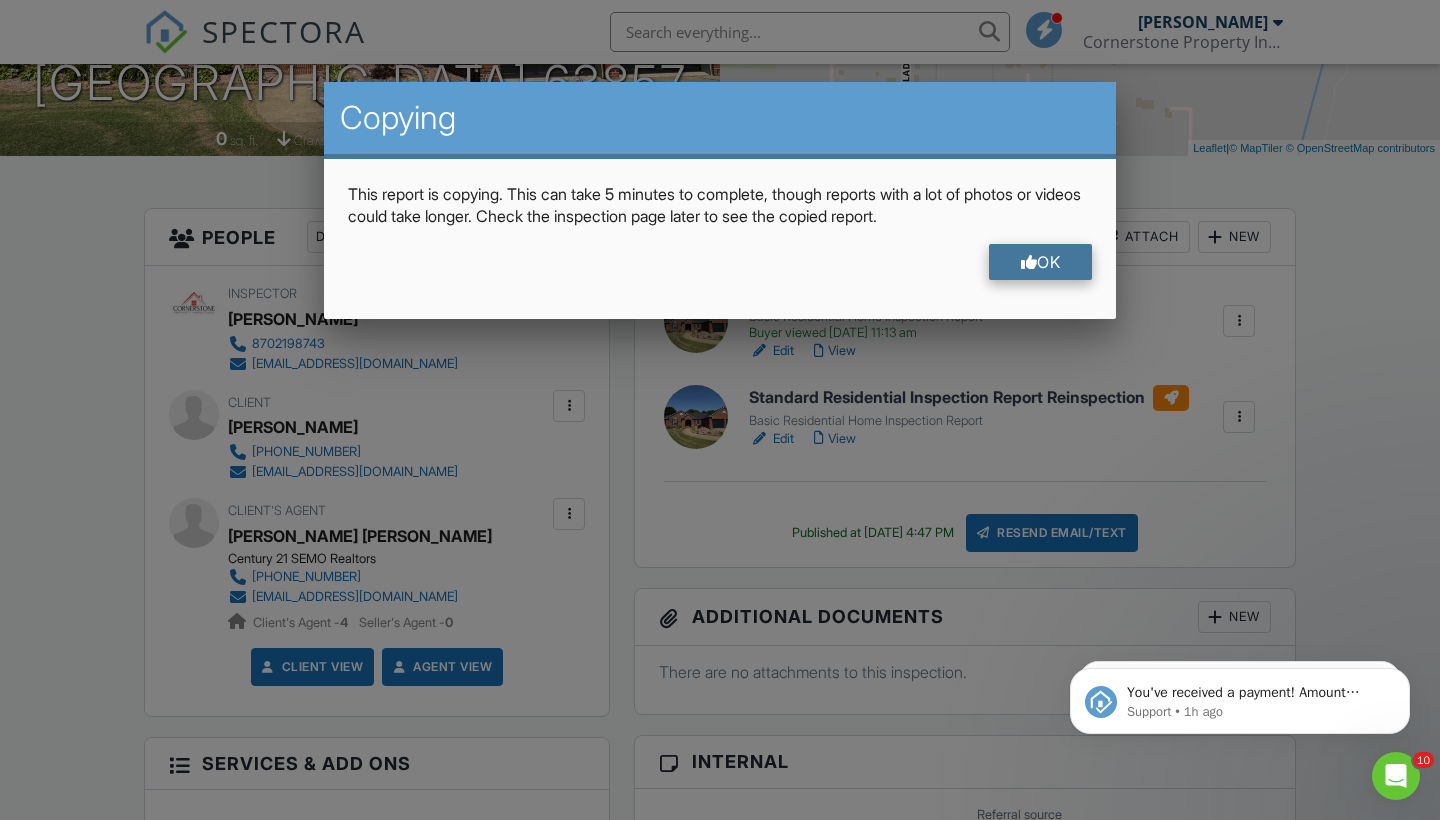 click on "OK" at bounding box center (1041, 262) 